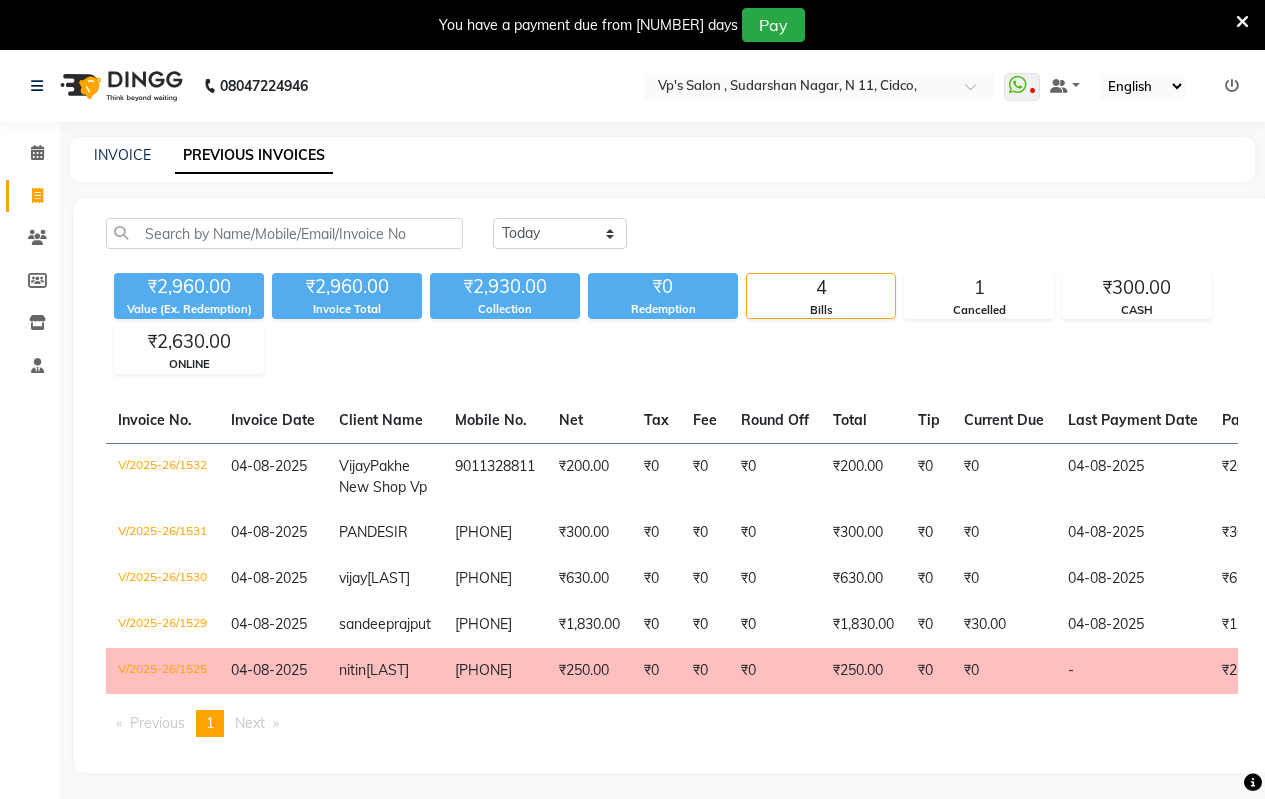 scroll, scrollTop: 0, scrollLeft: 0, axis: both 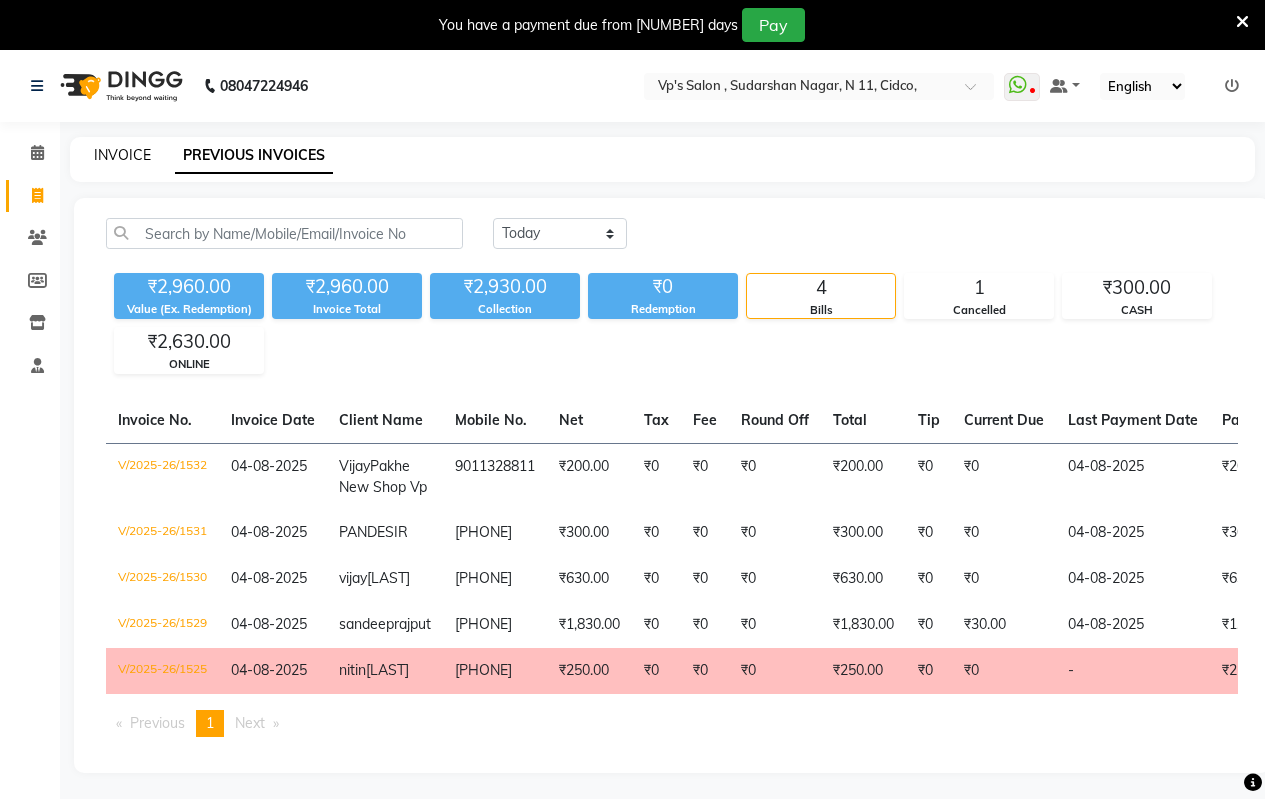 click on "INVOICE" 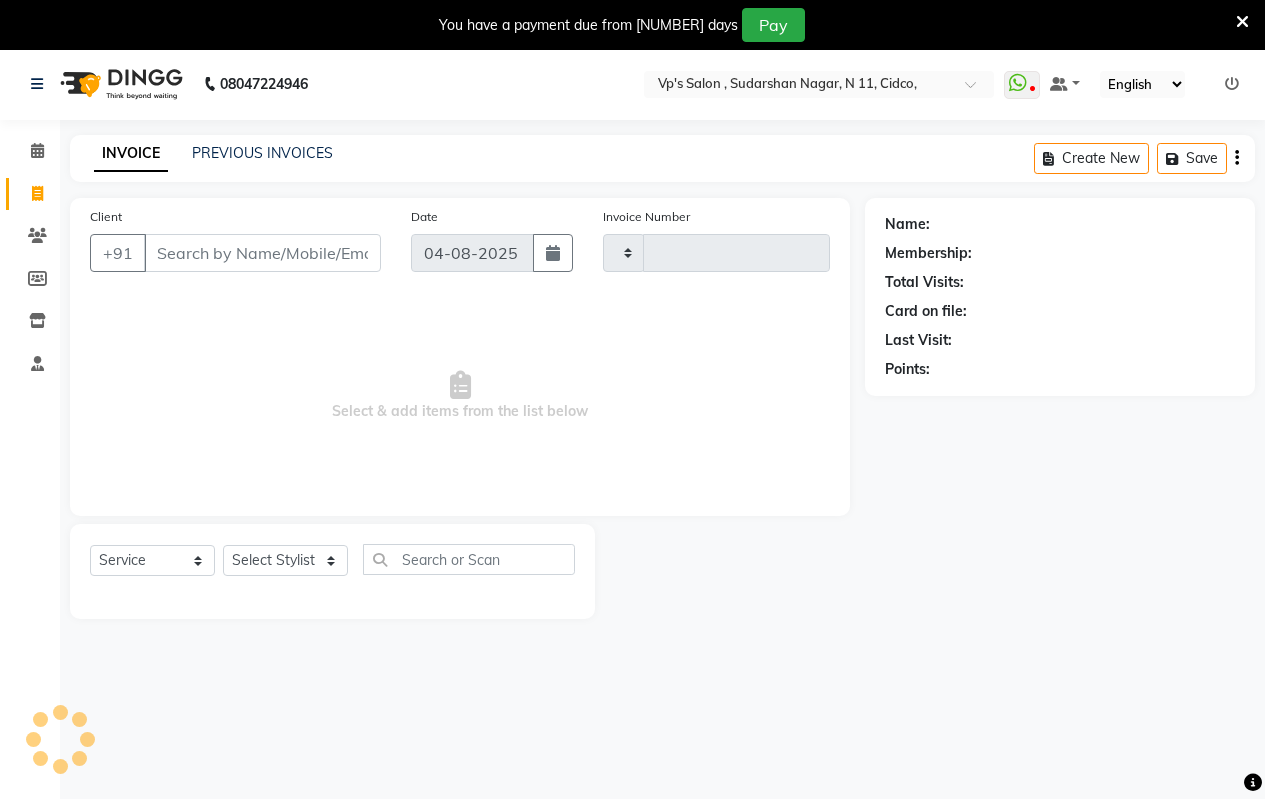 scroll, scrollTop: 50, scrollLeft: 0, axis: vertical 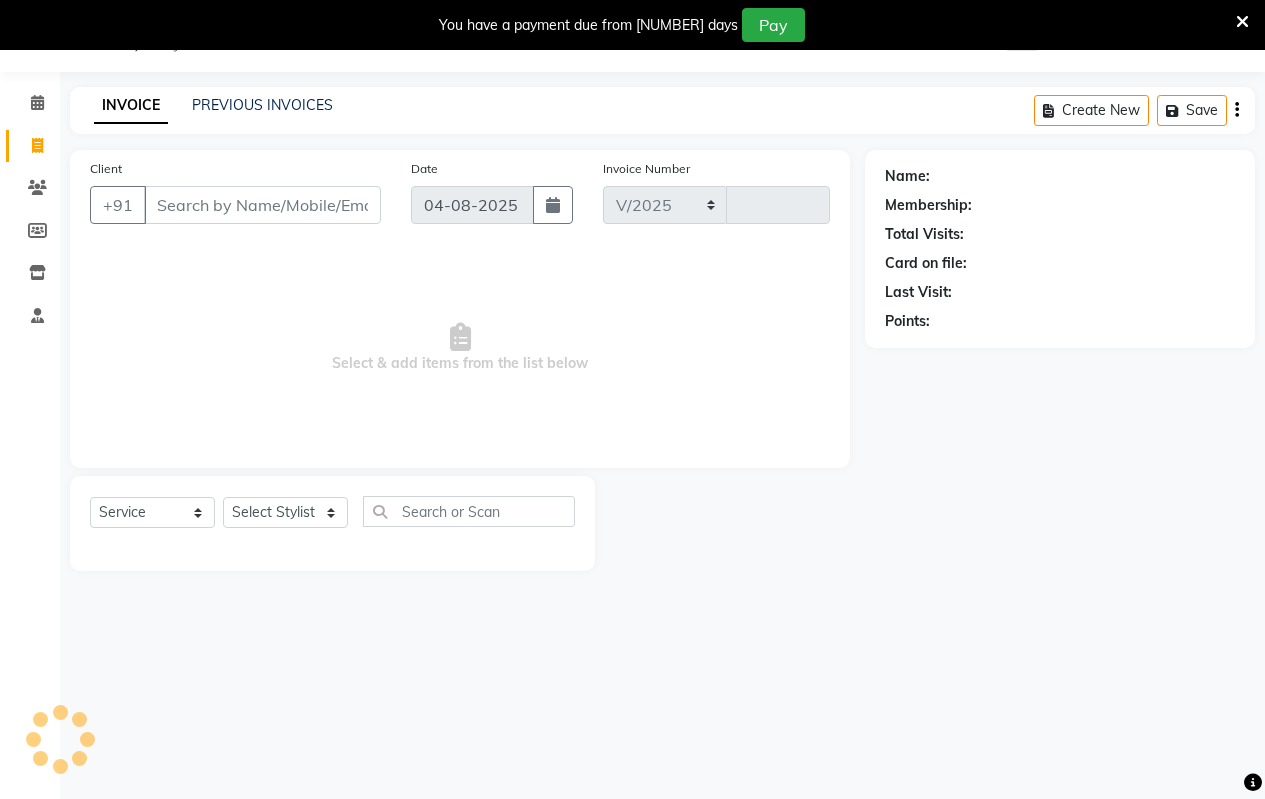 select on "4917" 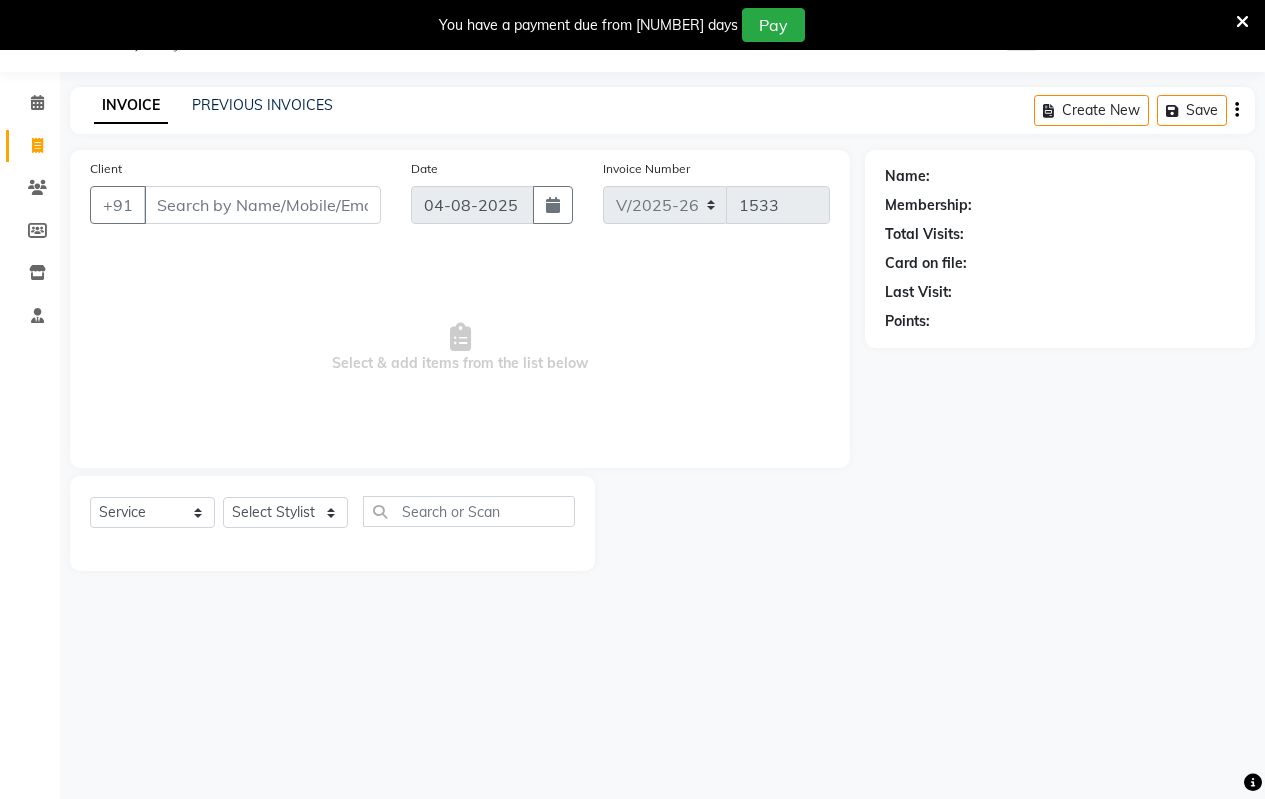 click on "Client" at bounding box center [262, 205] 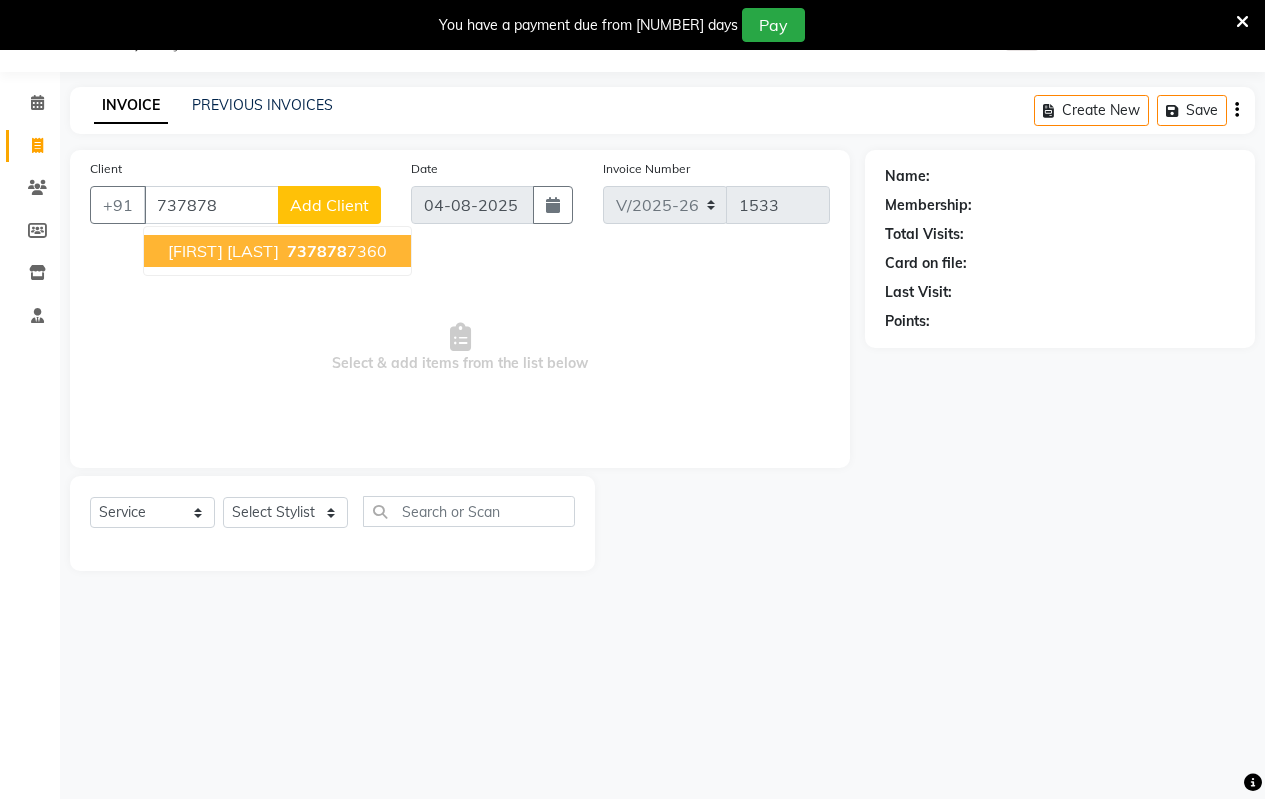 click on "[FIRST] [LAST]" at bounding box center (223, 251) 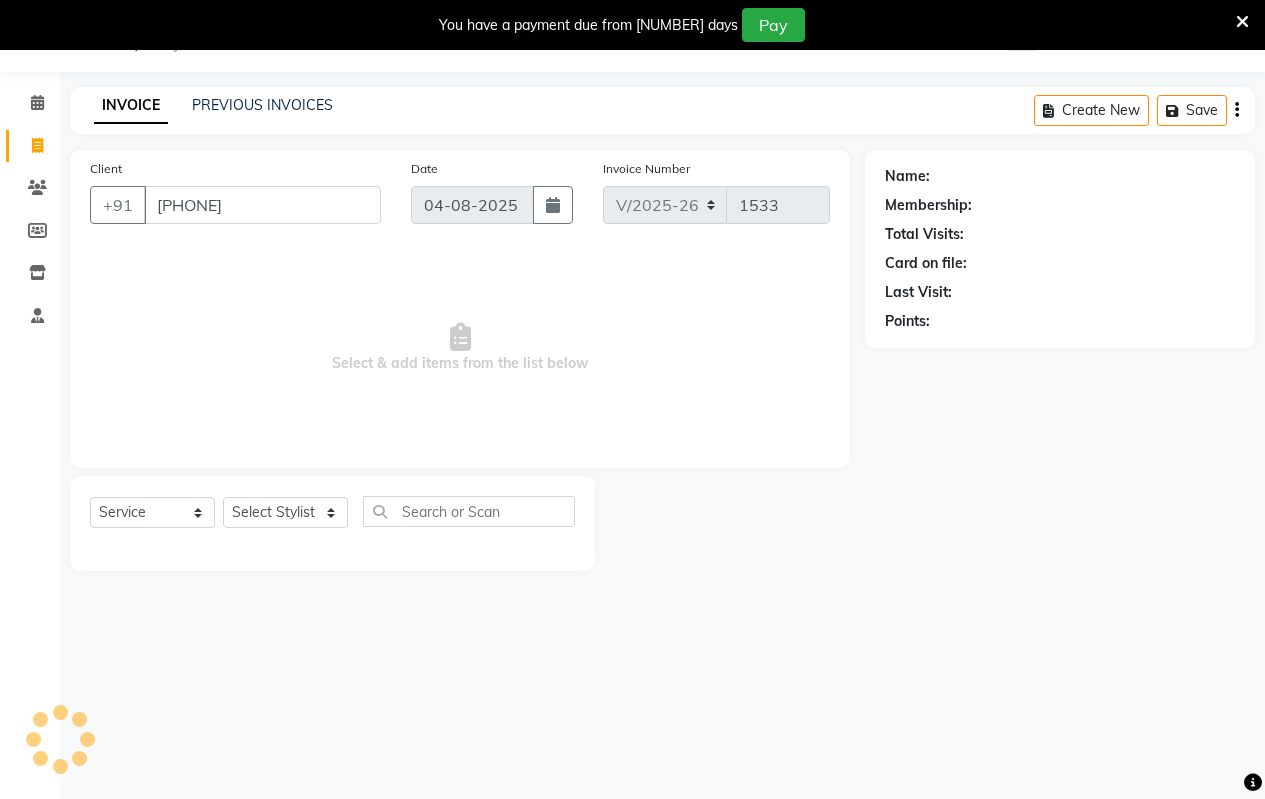 type on "[PHONE]" 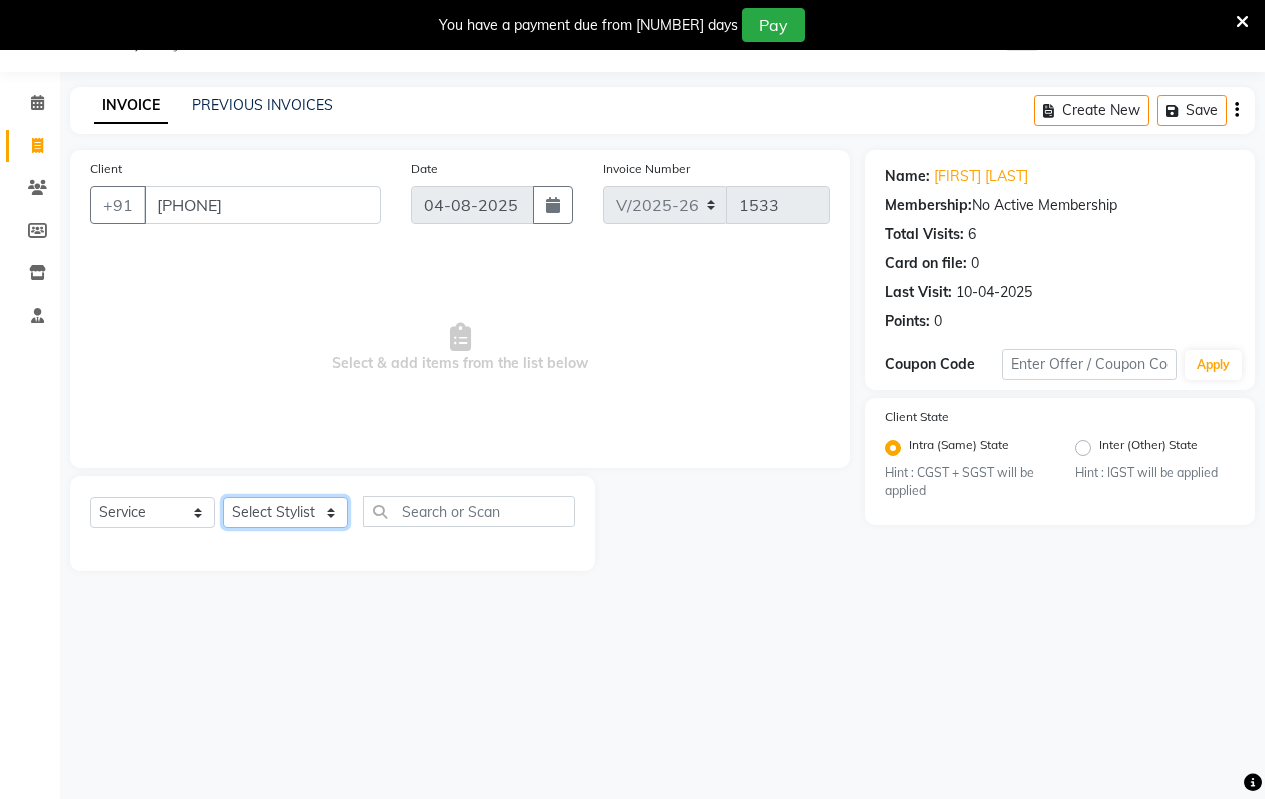 click on "Select Stylist Arati kamlesh b  karan  Krushna pramila jadhav priyanka bawaskar  rohit  rushi  Venesh" 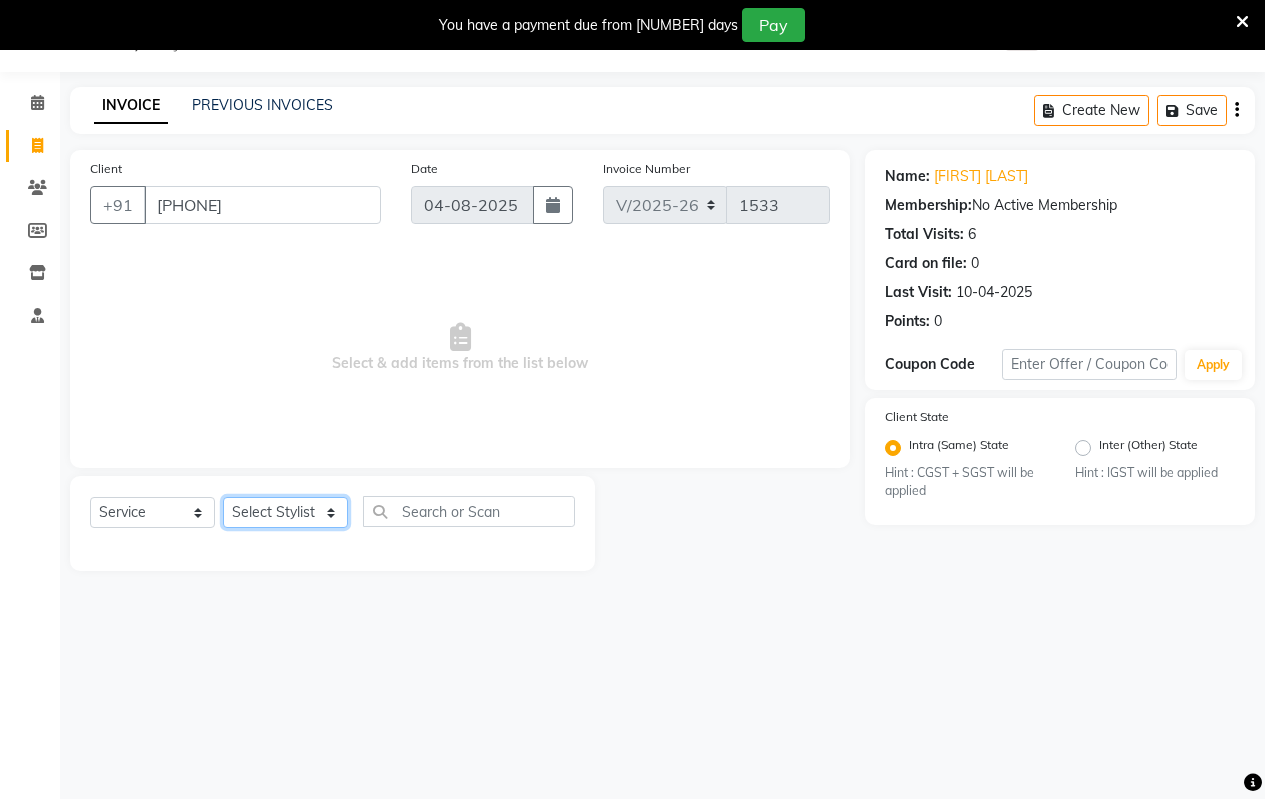 select on "67086" 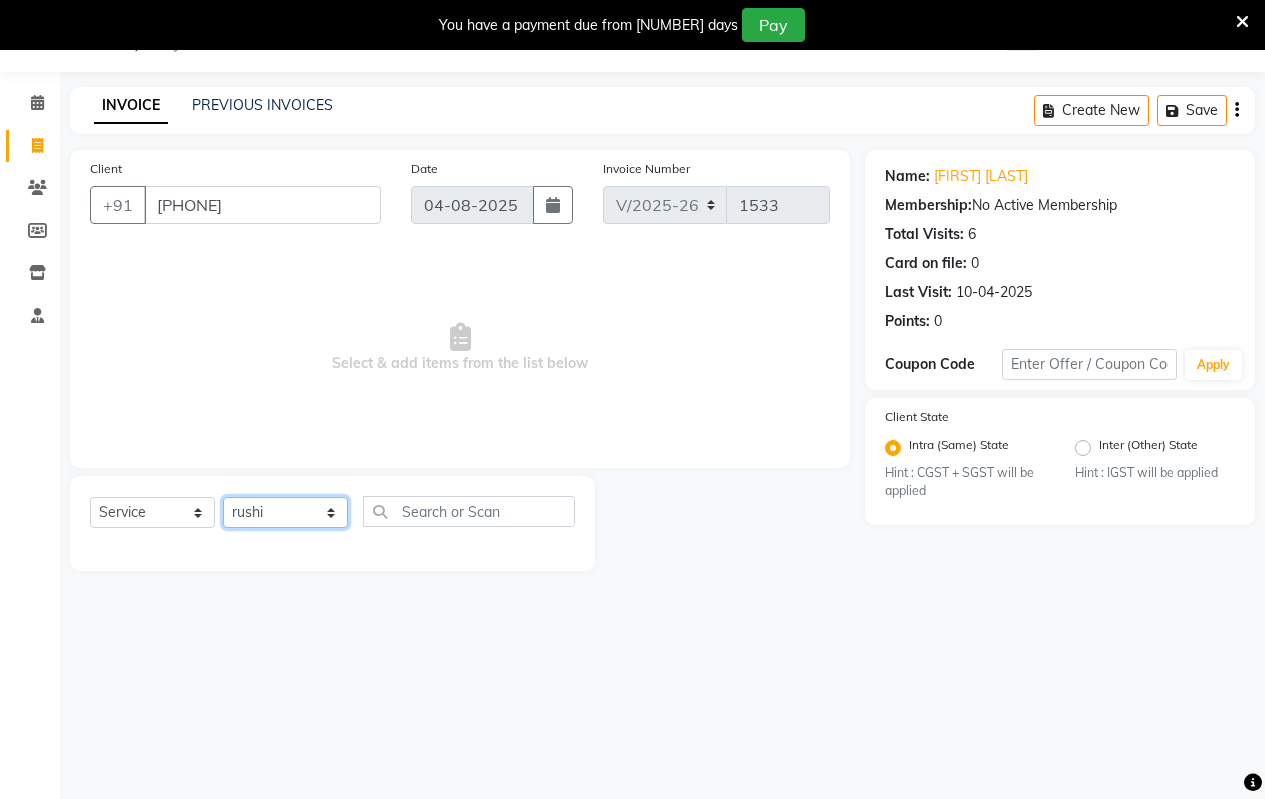 click on "Select Stylist Arati kamlesh b  karan  Krushna pramila jadhav priyanka bawaskar  rohit  rushi  Venesh" 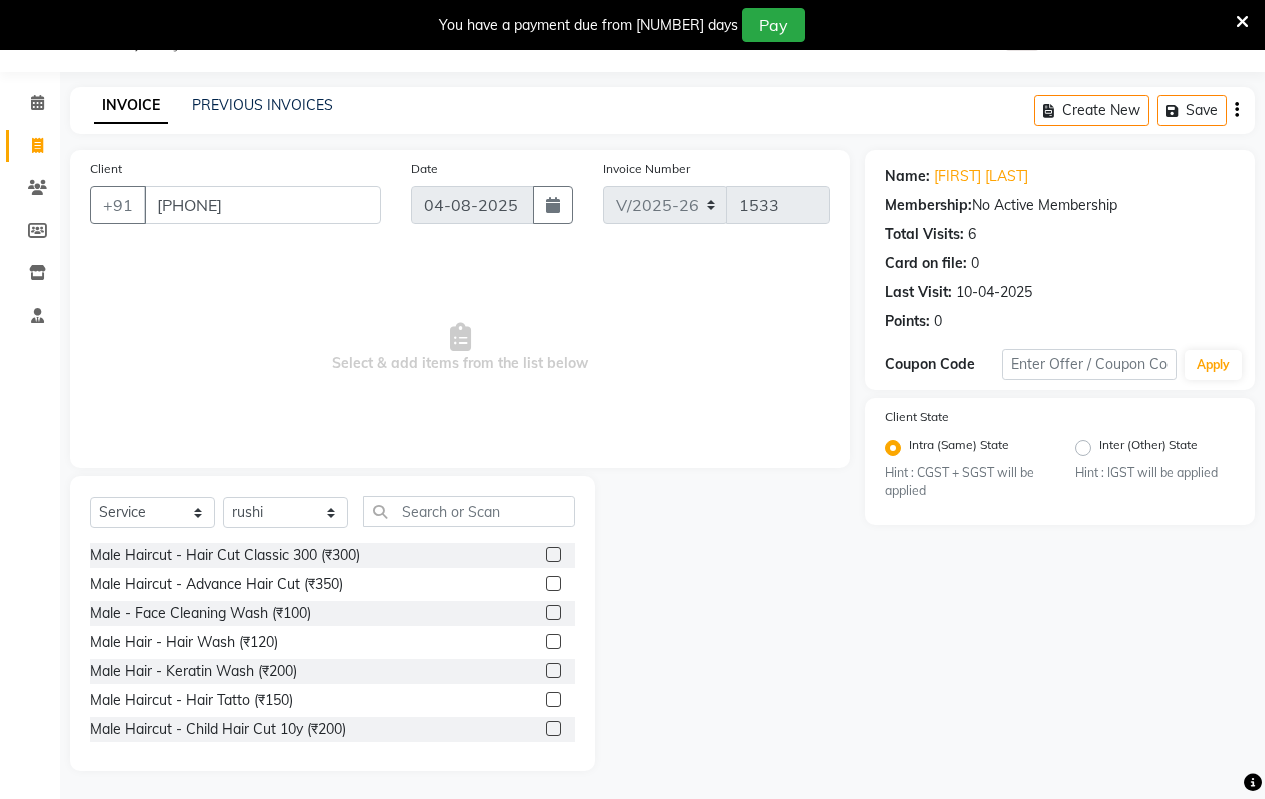click 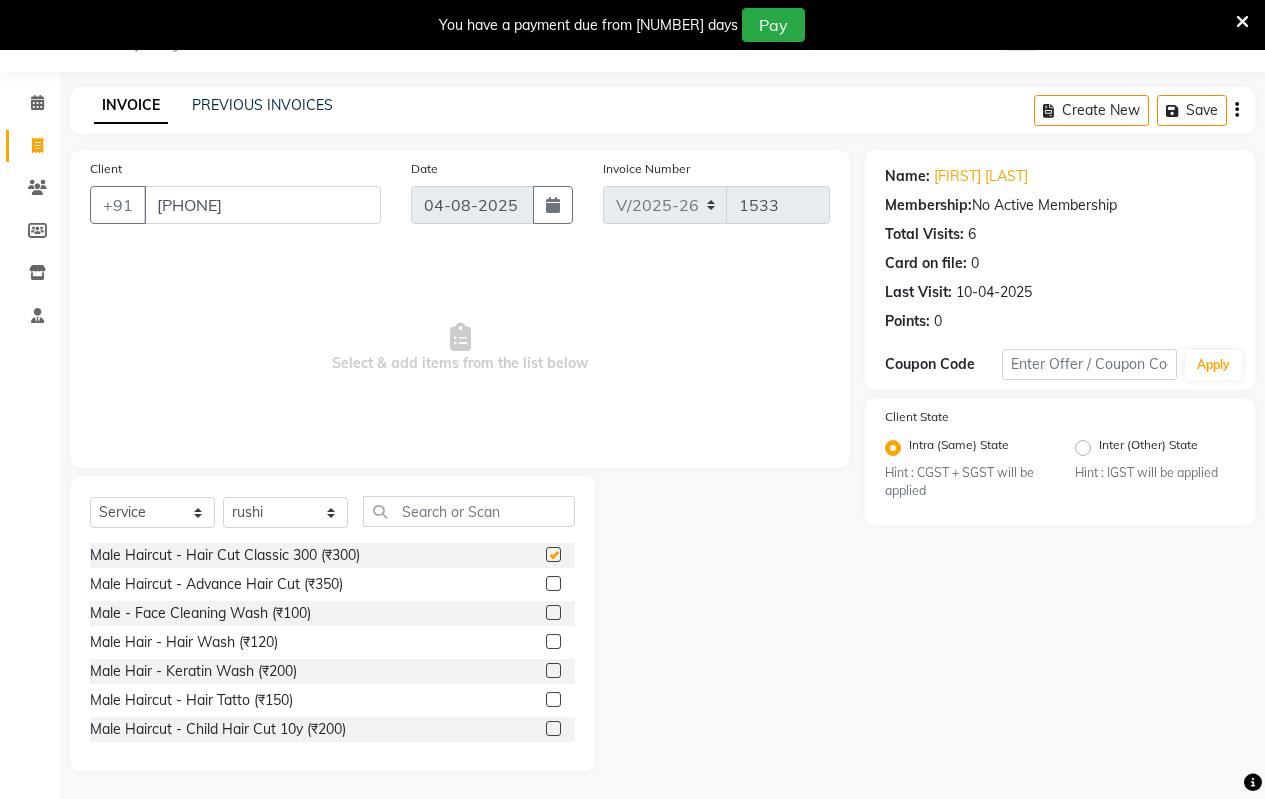 click 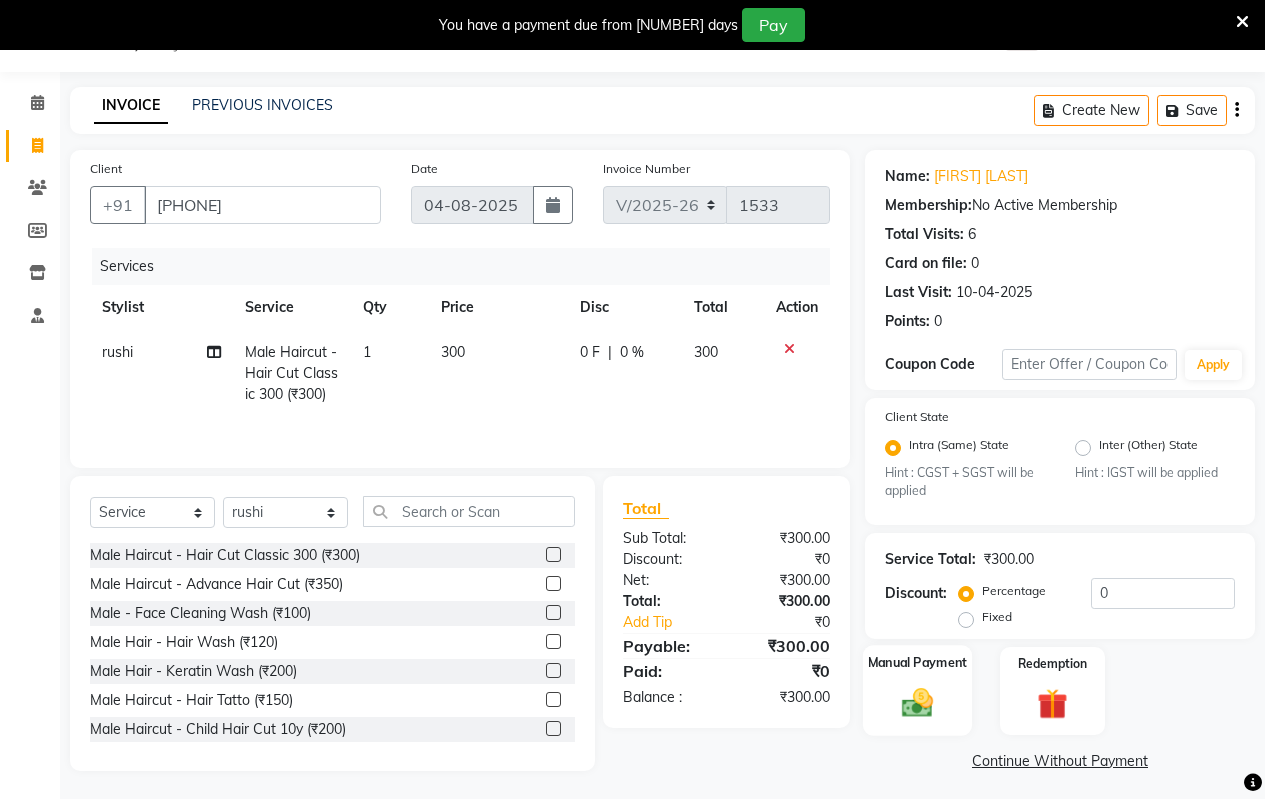 click 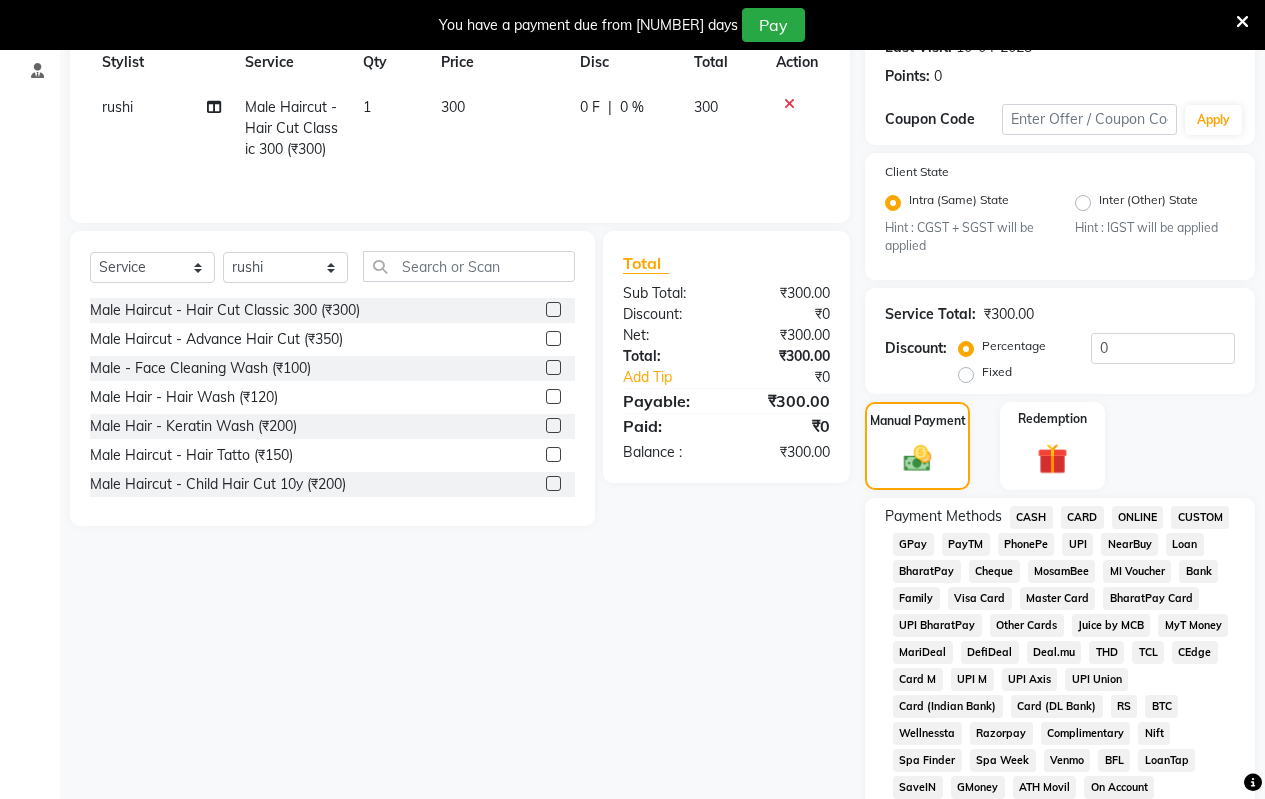 scroll, scrollTop: 250, scrollLeft: 0, axis: vertical 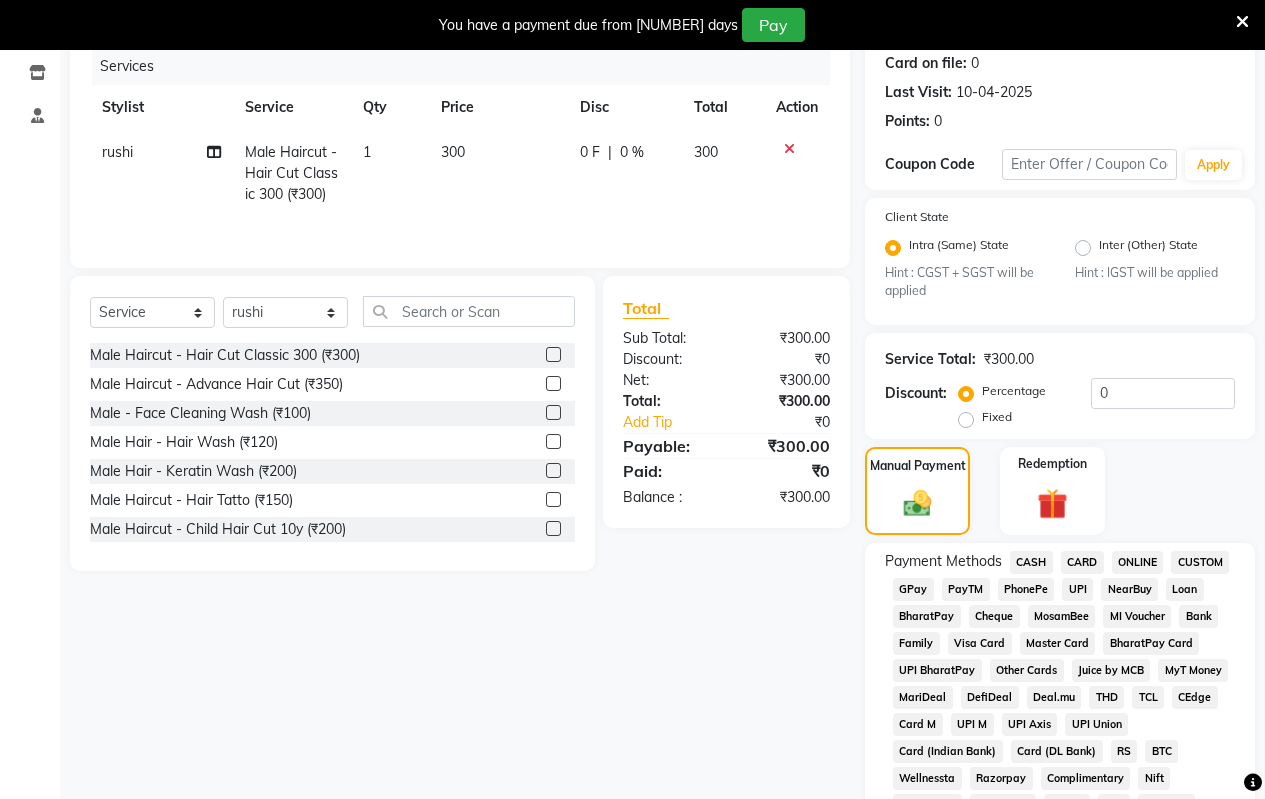 click on "CASH" 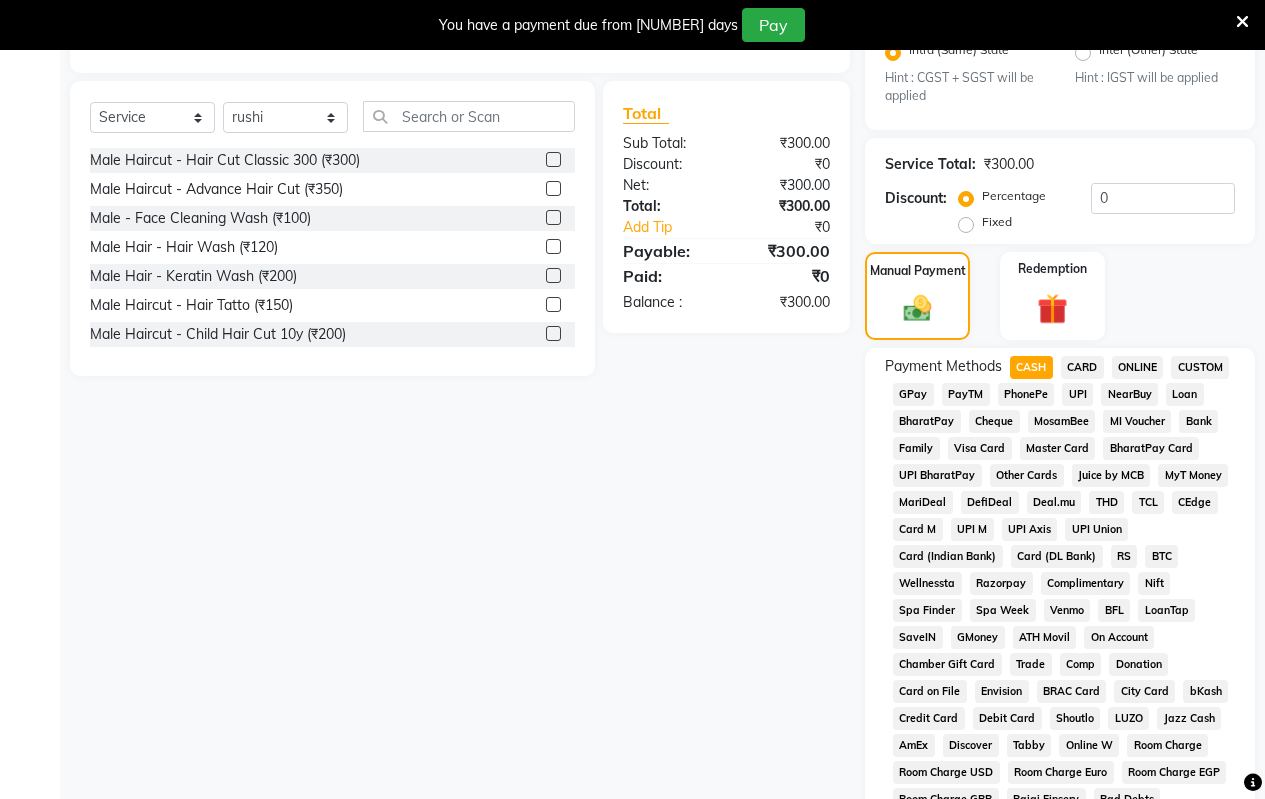 scroll, scrollTop: 400, scrollLeft: 0, axis: vertical 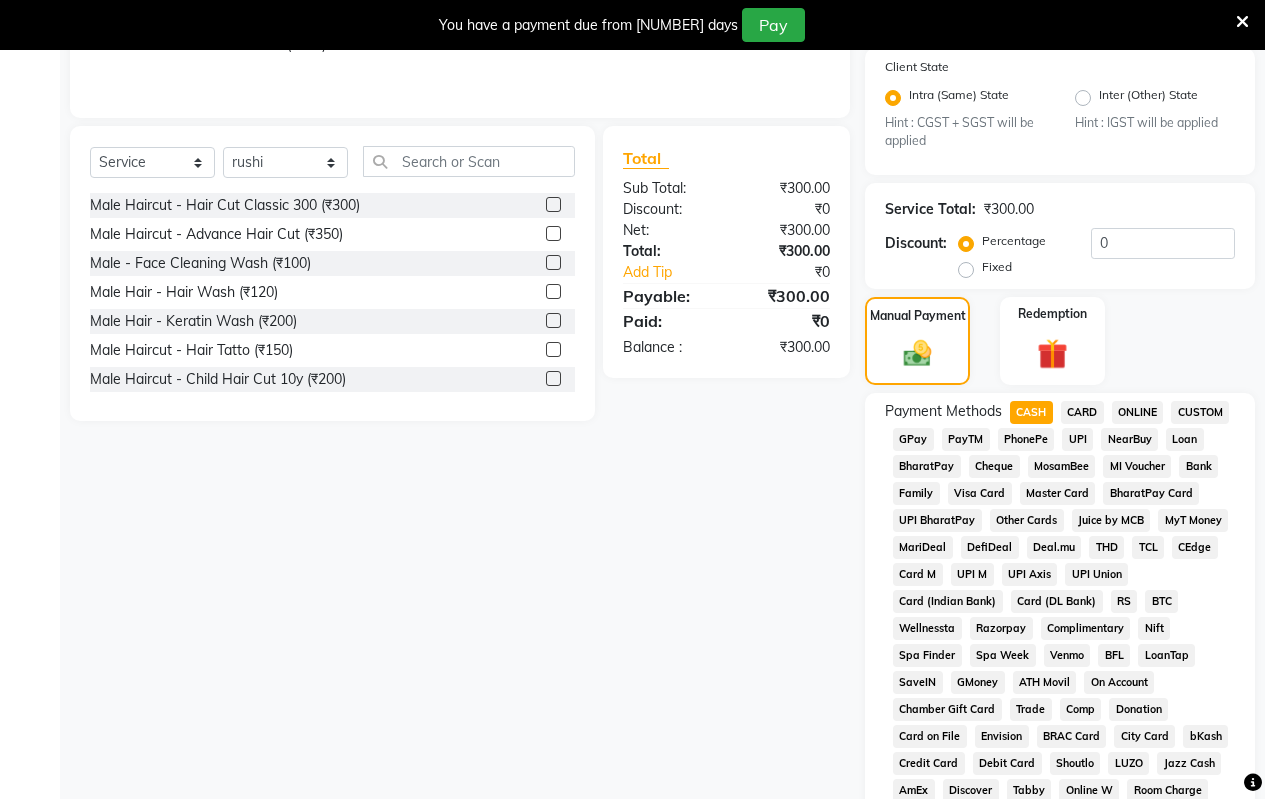 click on "ONLINE" 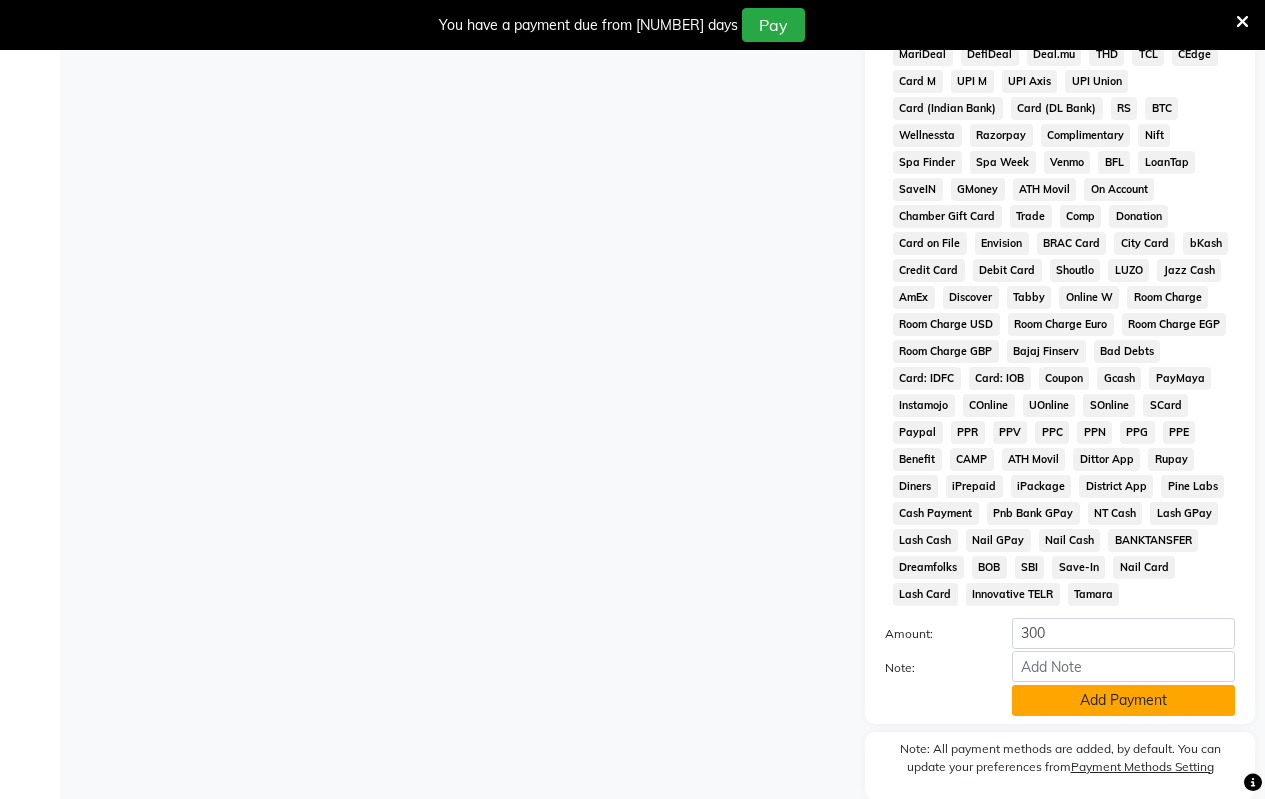 scroll, scrollTop: 900, scrollLeft: 0, axis: vertical 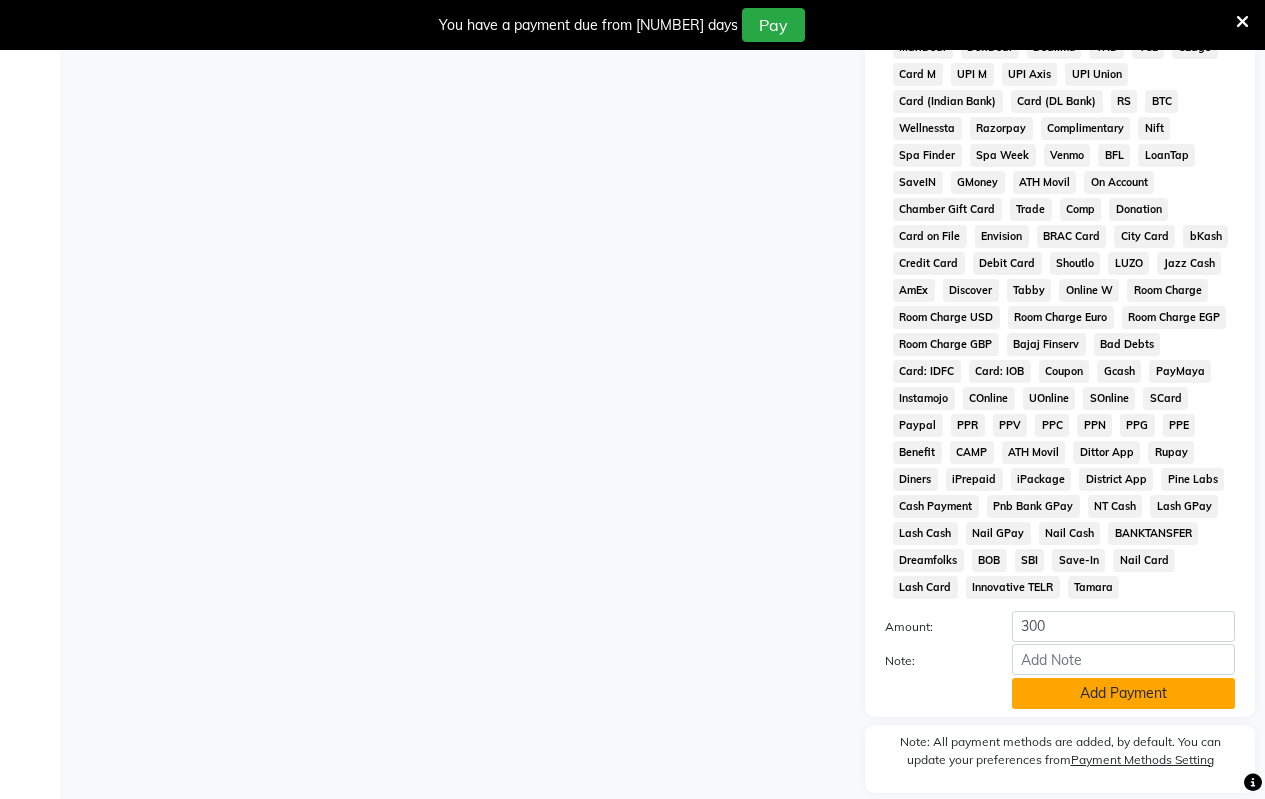 click on "Add Payment" 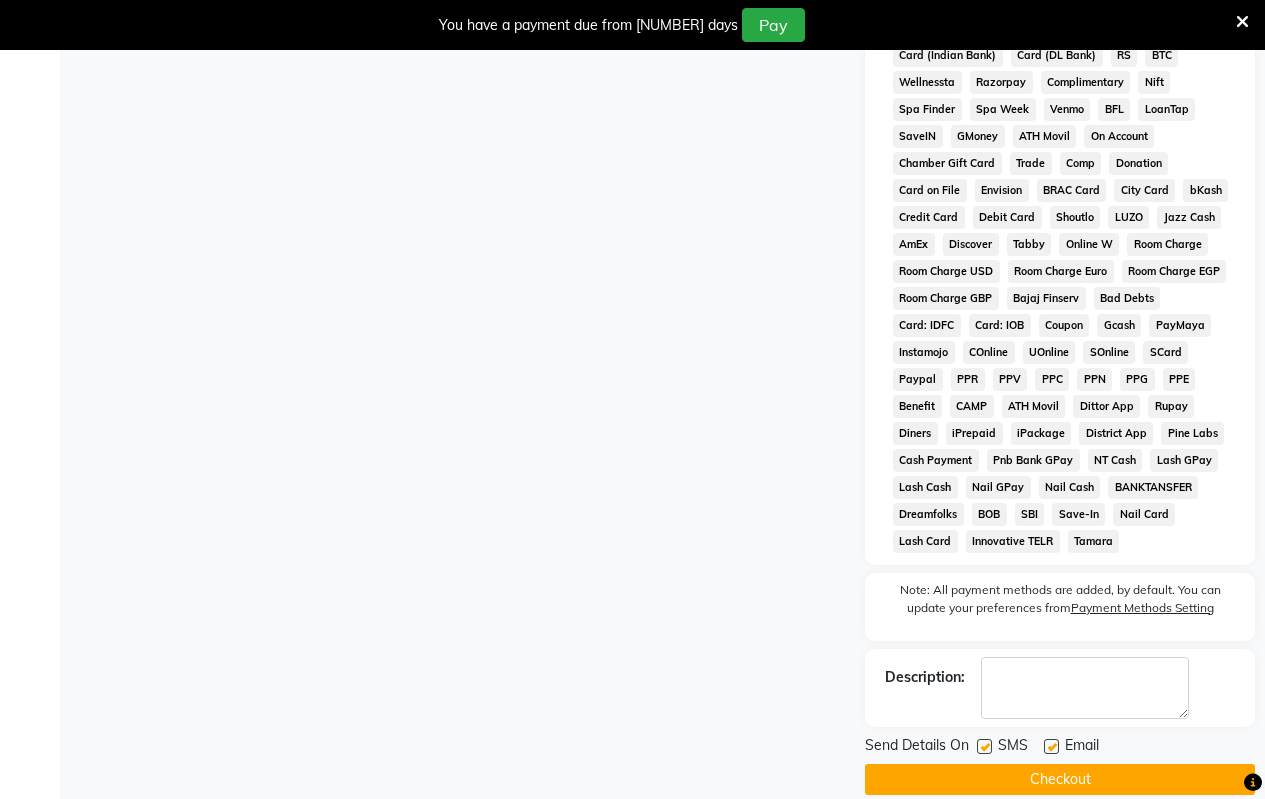 scroll, scrollTop: 972, scrollLeft: 0, axis: vertical 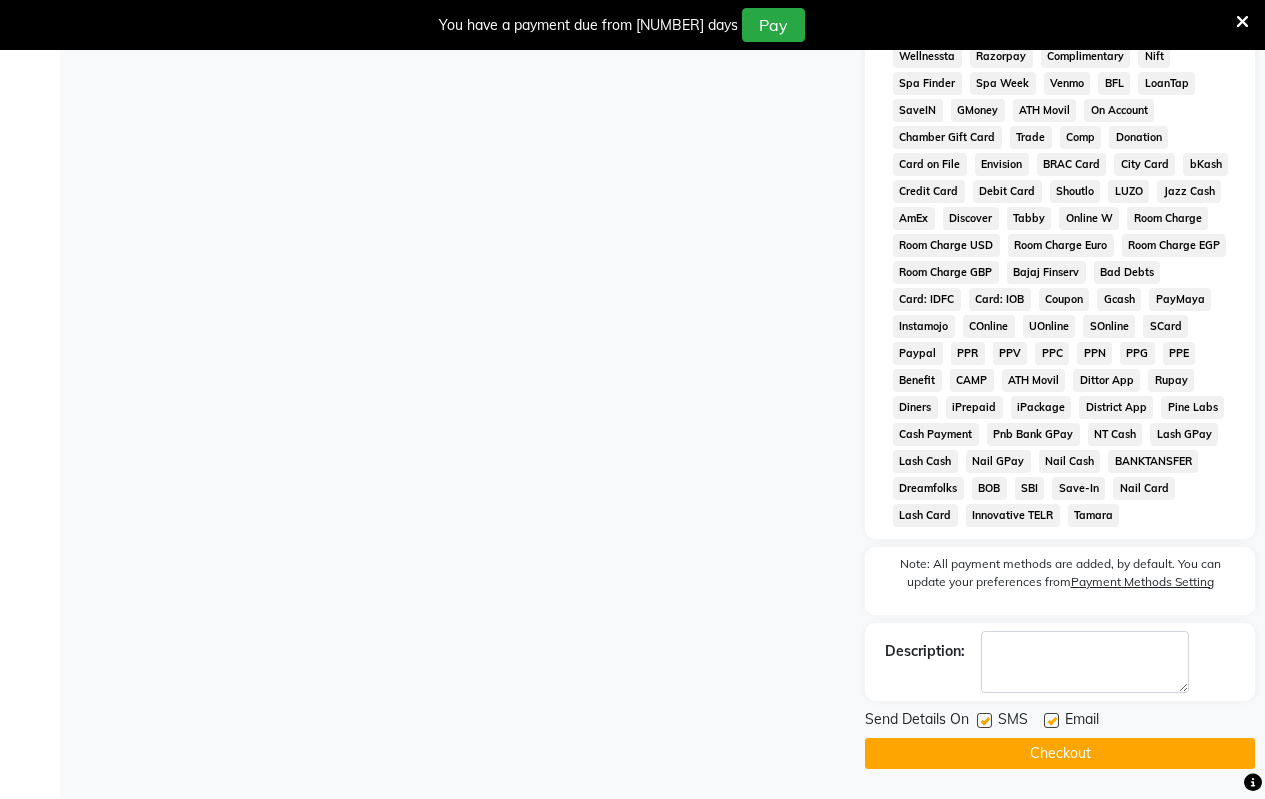 click on "Checkout" 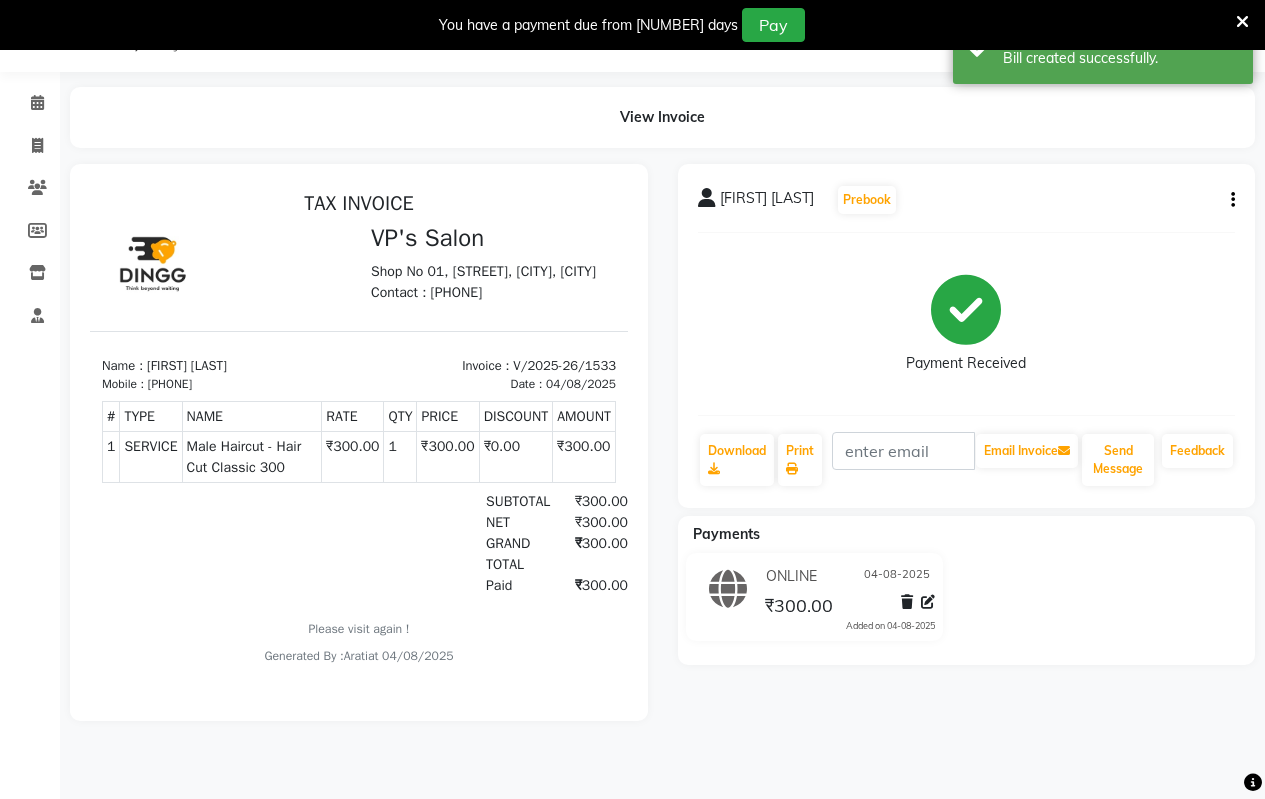 scroll, scrollTop: 0, scrollLeft: 0, axis: both 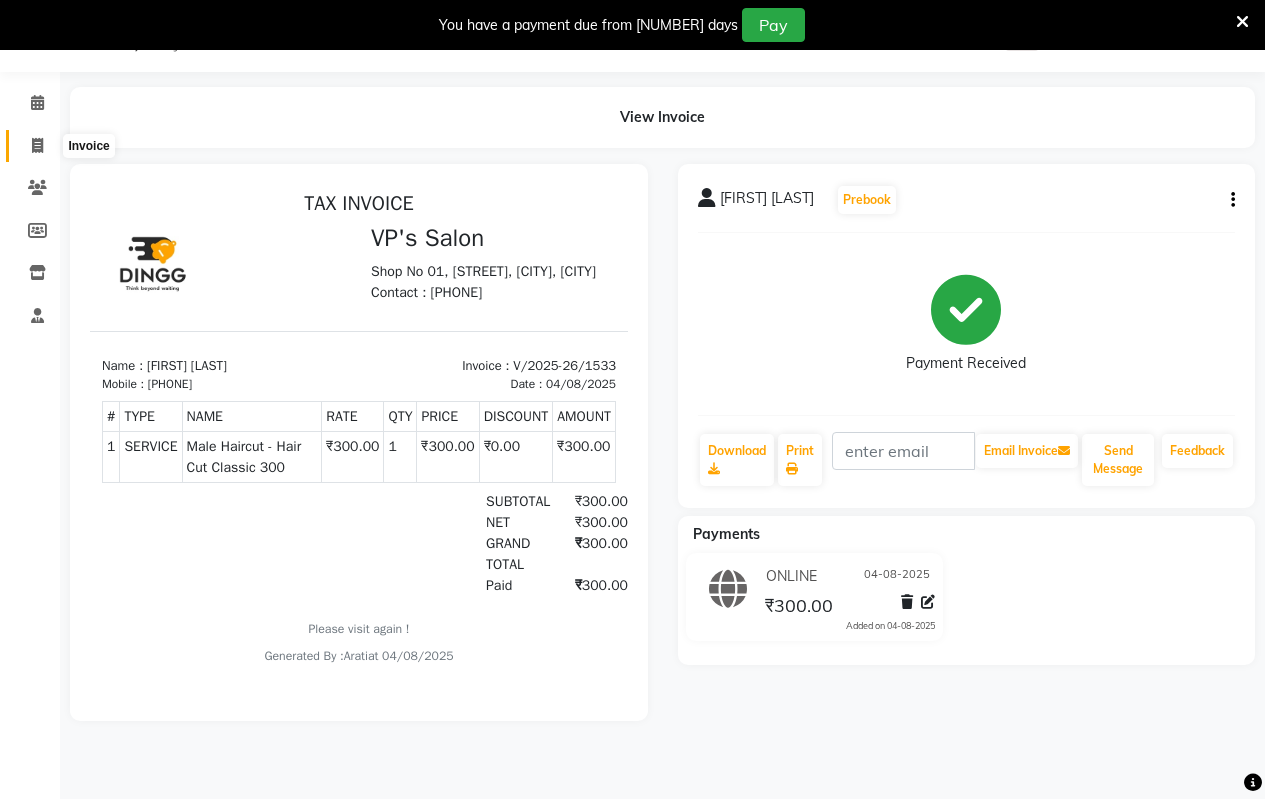 click 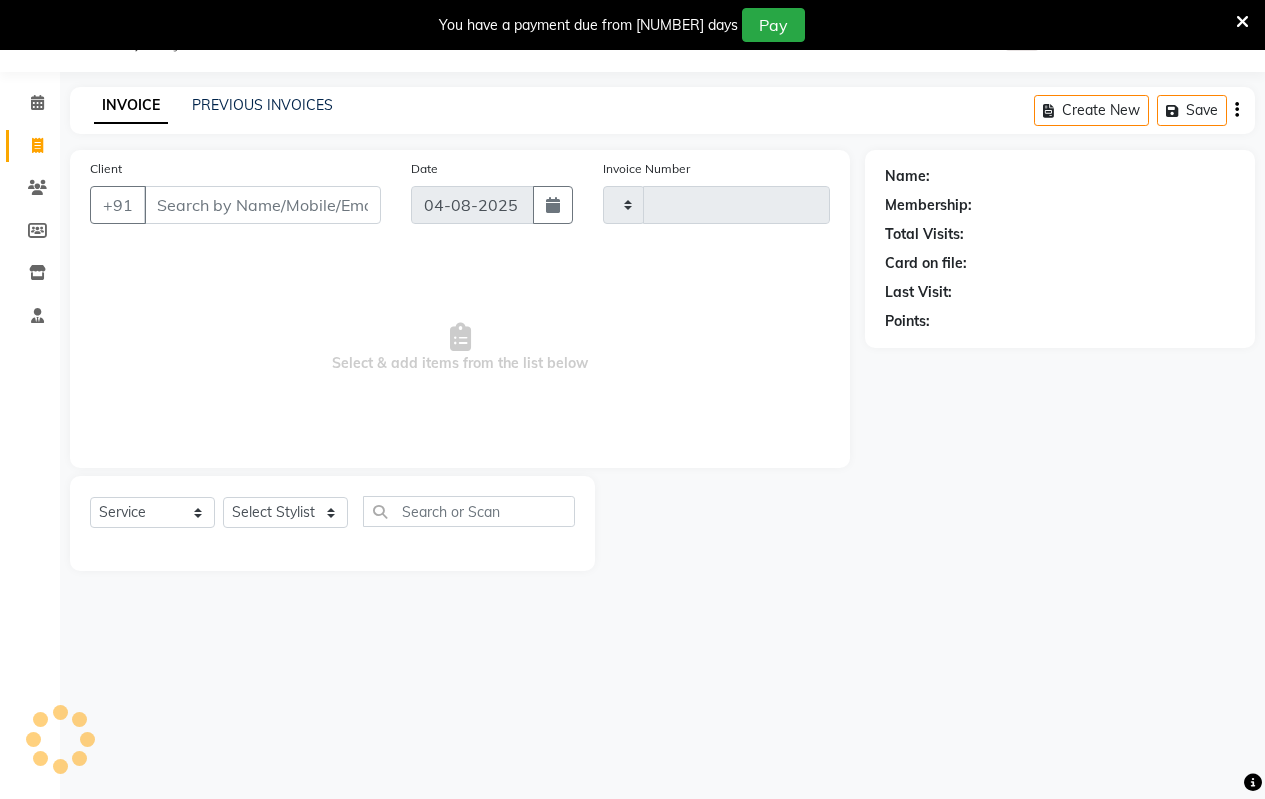 type on "1534" 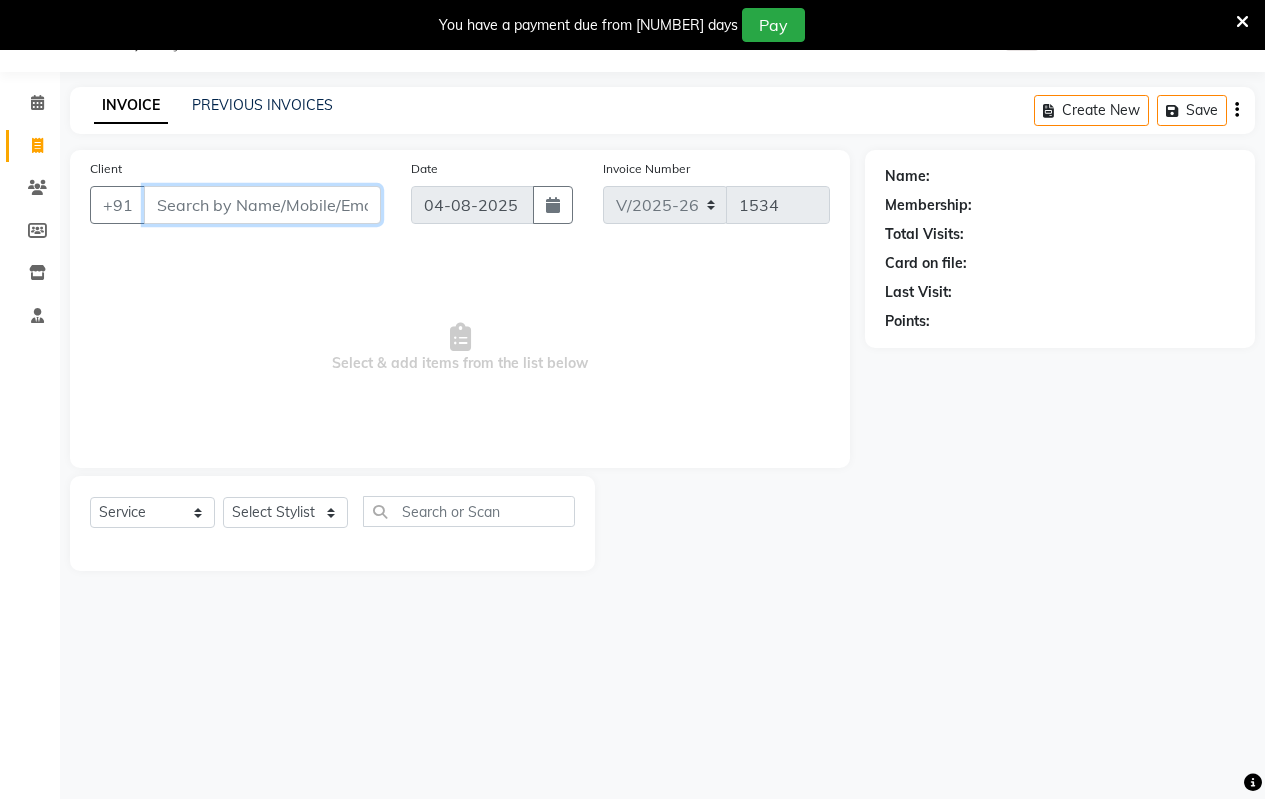 click on "Client" at bounding box center (262, 205) 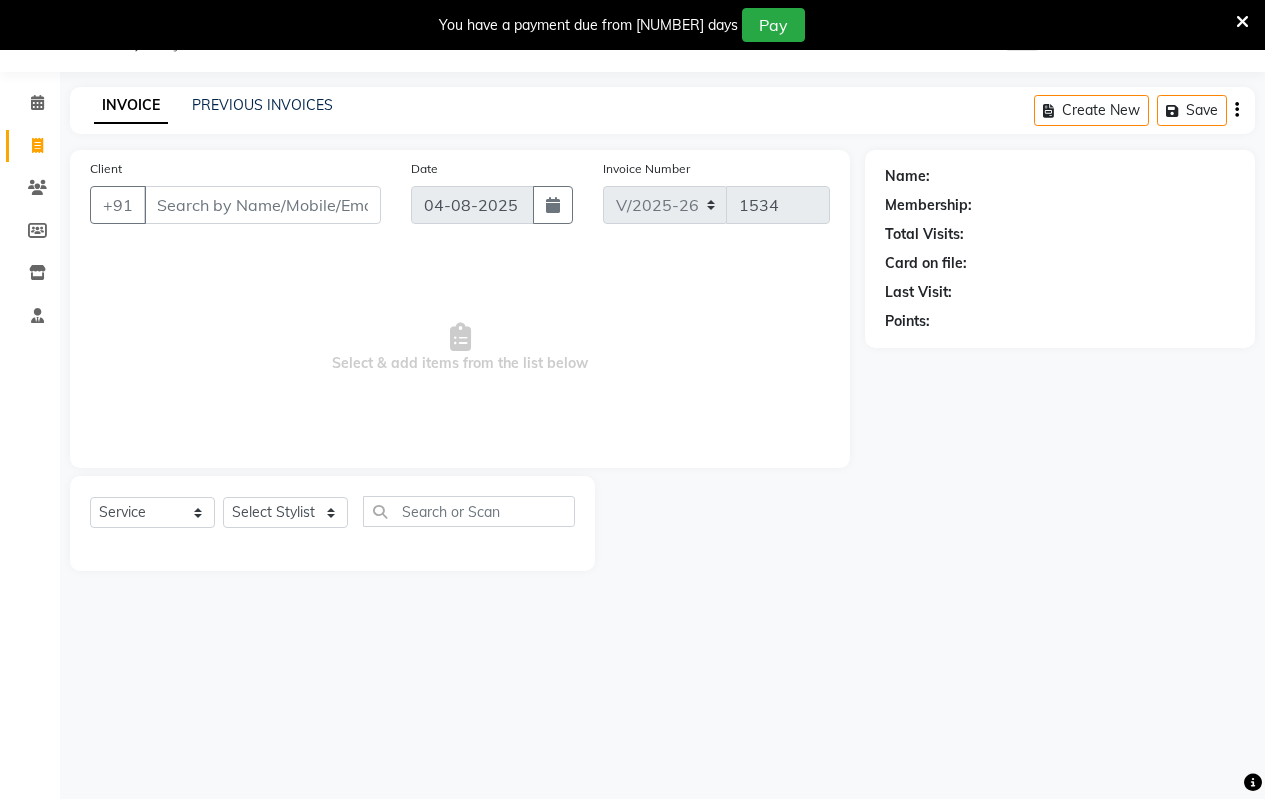 click on "INVOICE PREVIOUS INVOICES Create New   Save" 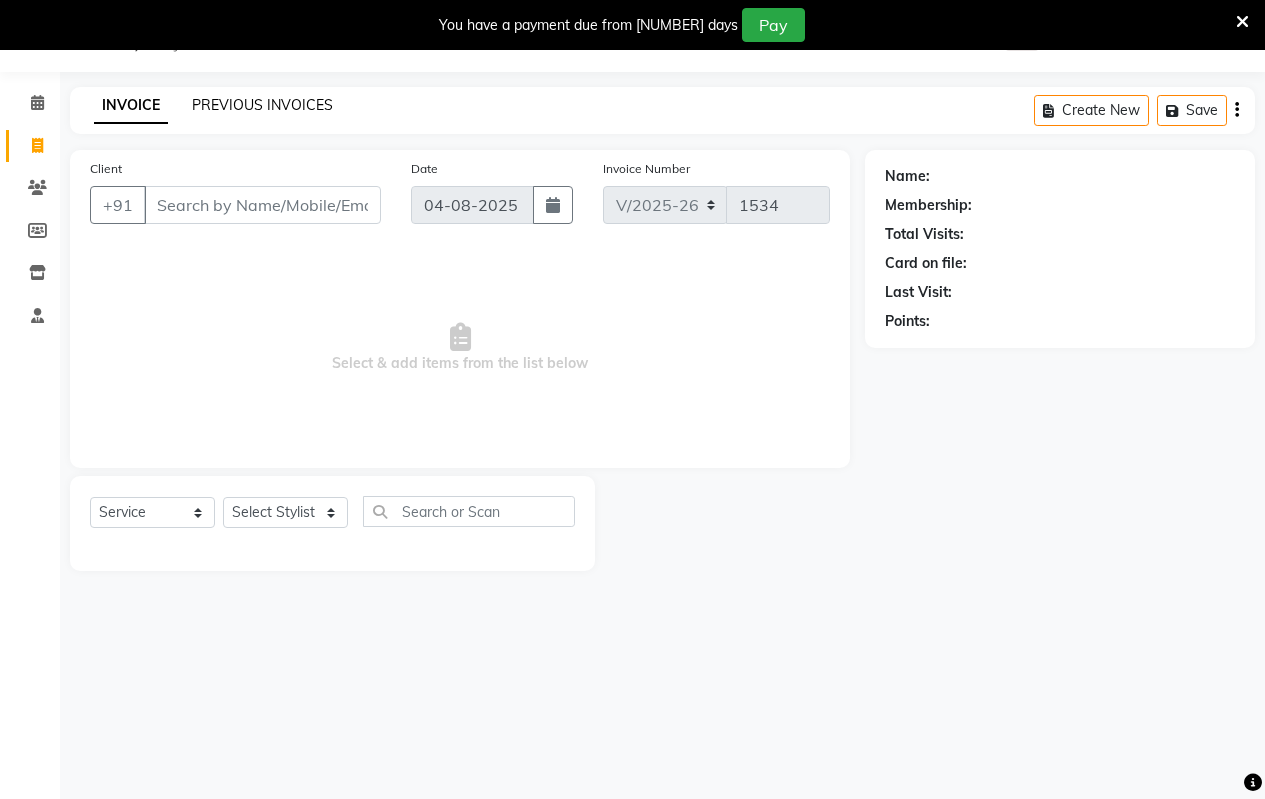 click on "PREVIOUS INVOICES" 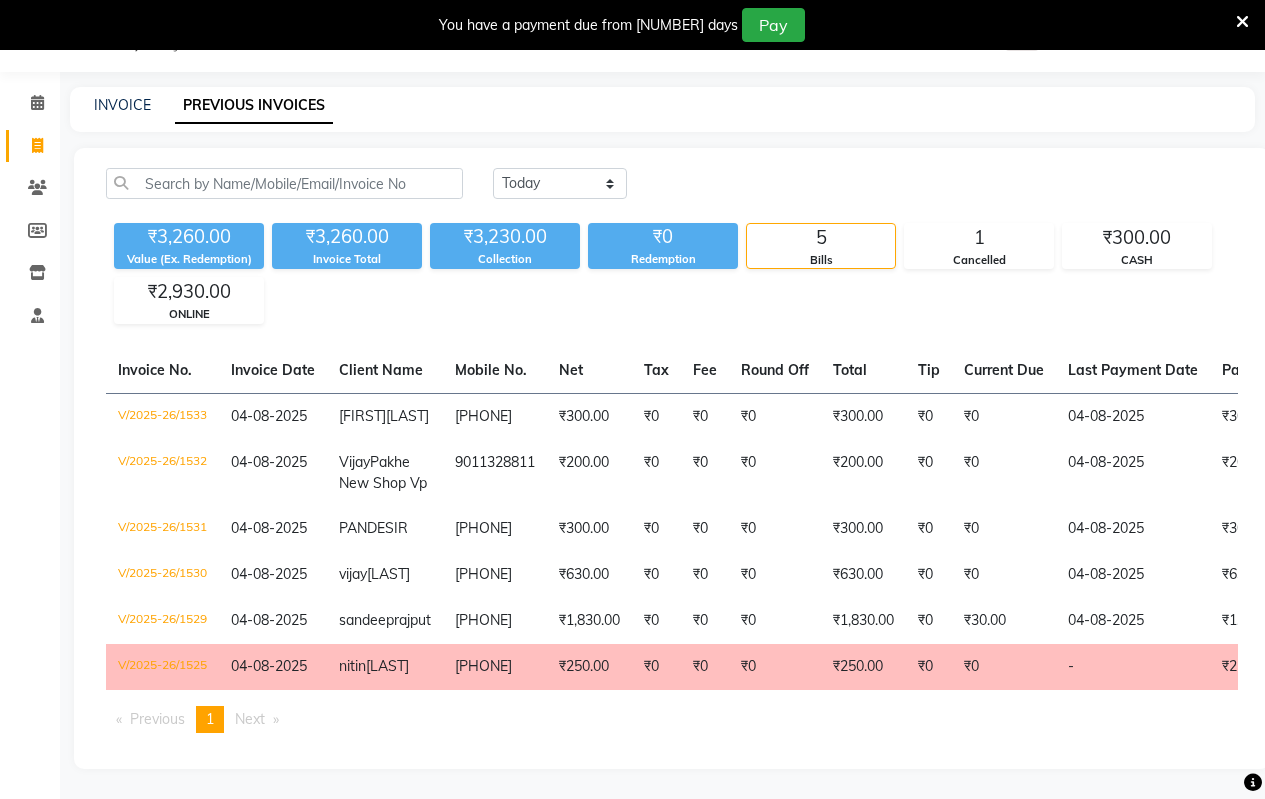 scroll, scrollTop: 126, scrollLeft: 0, axis: vertical 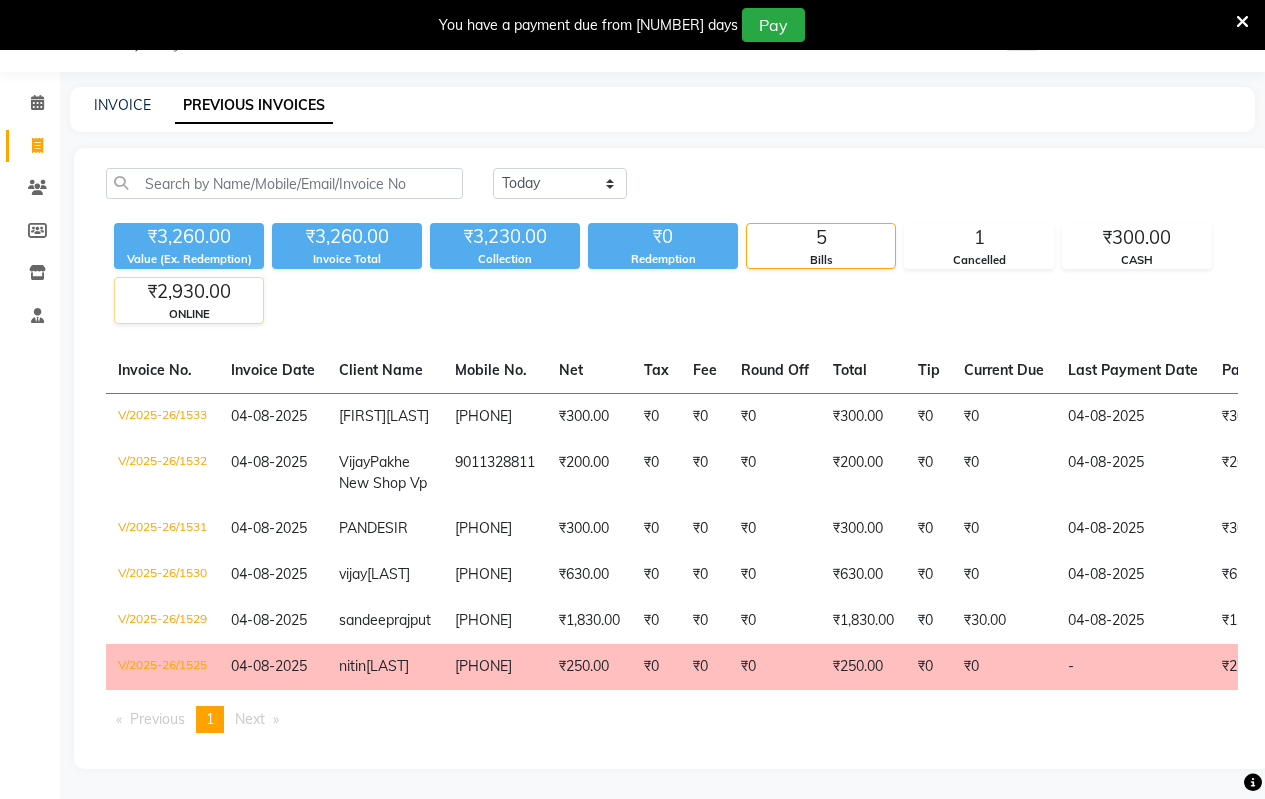 click on "ONLINE" 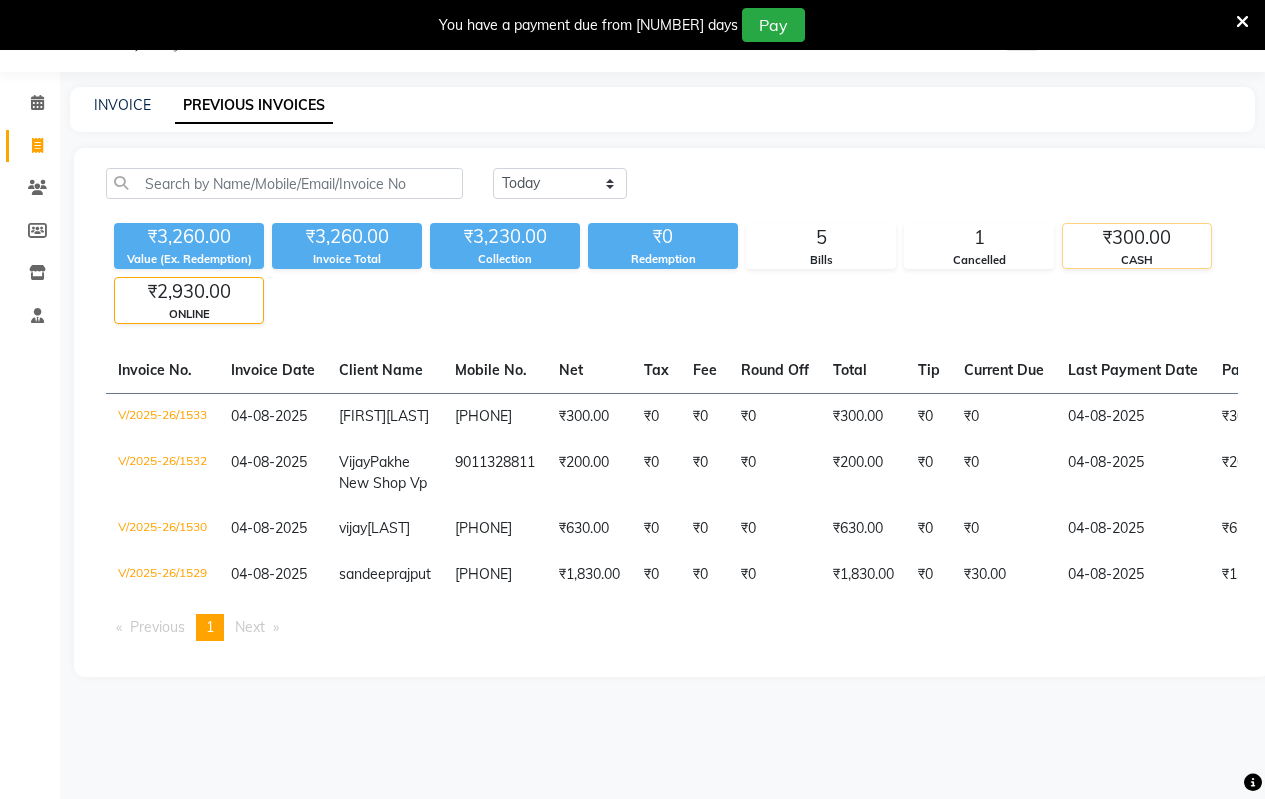 click on "₹300.00" 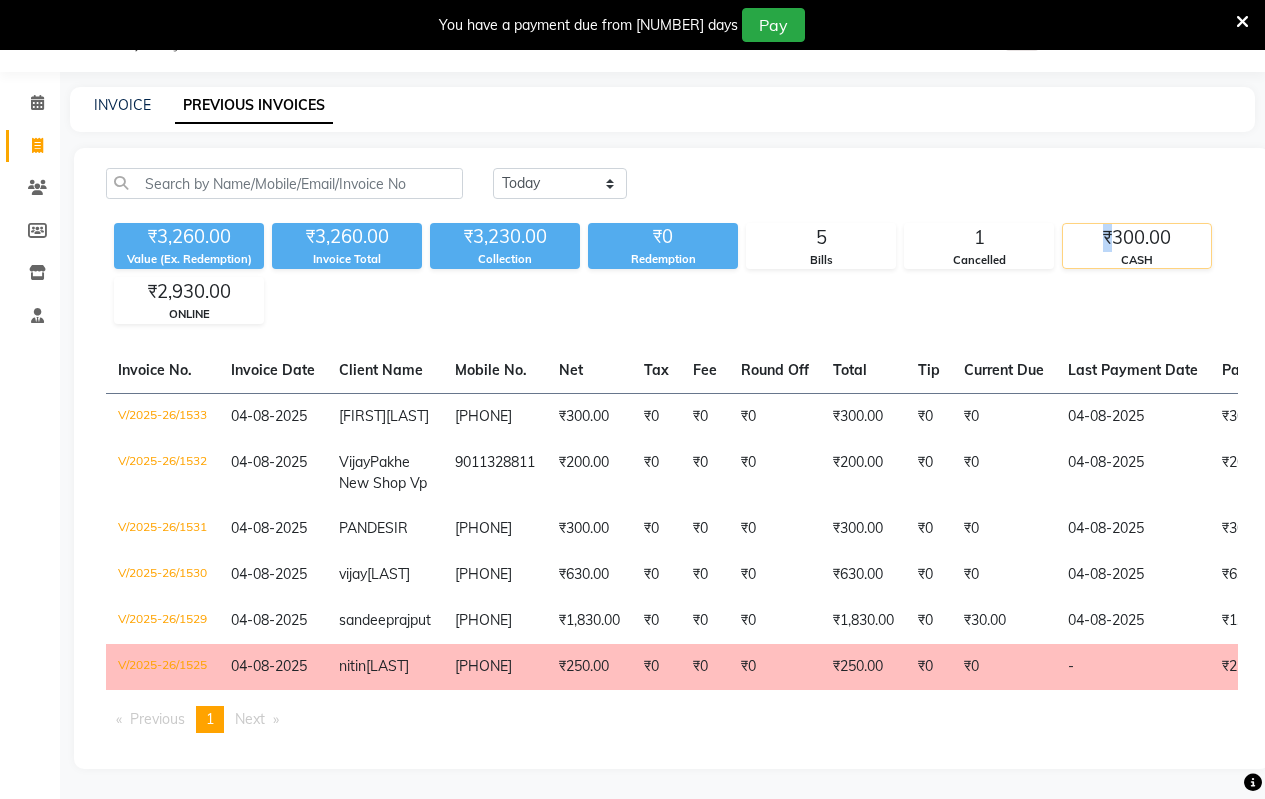 scroll, scrollTop: 126, scrollLeft: 0, axis: vertical 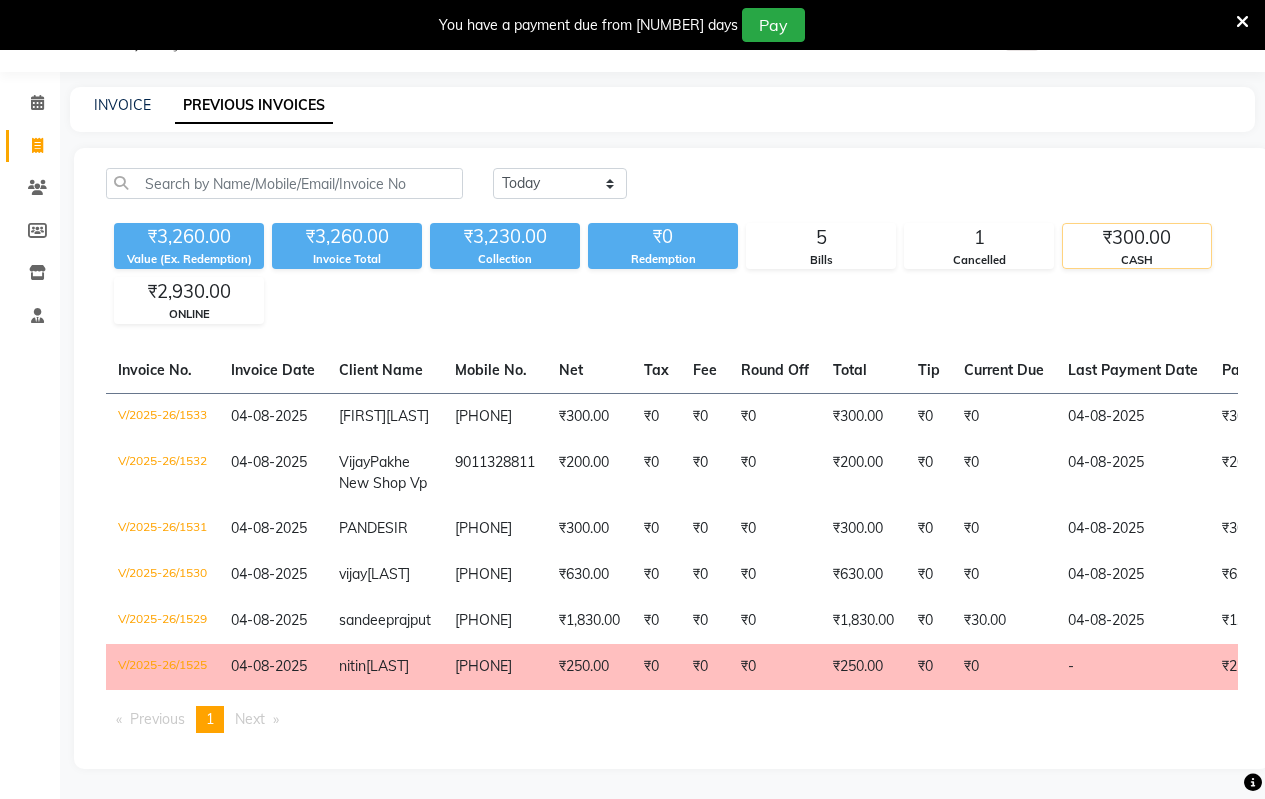 click on "CASH" 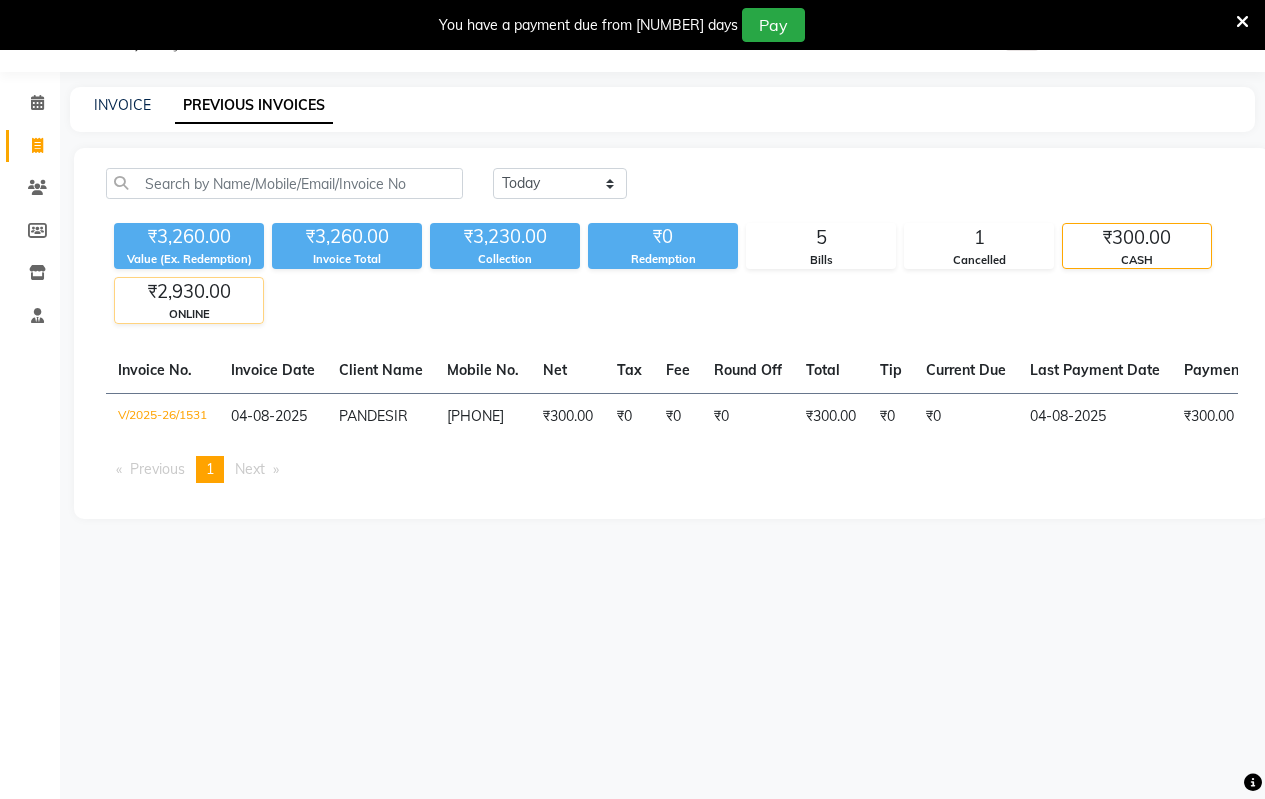 click on "ONLINE" 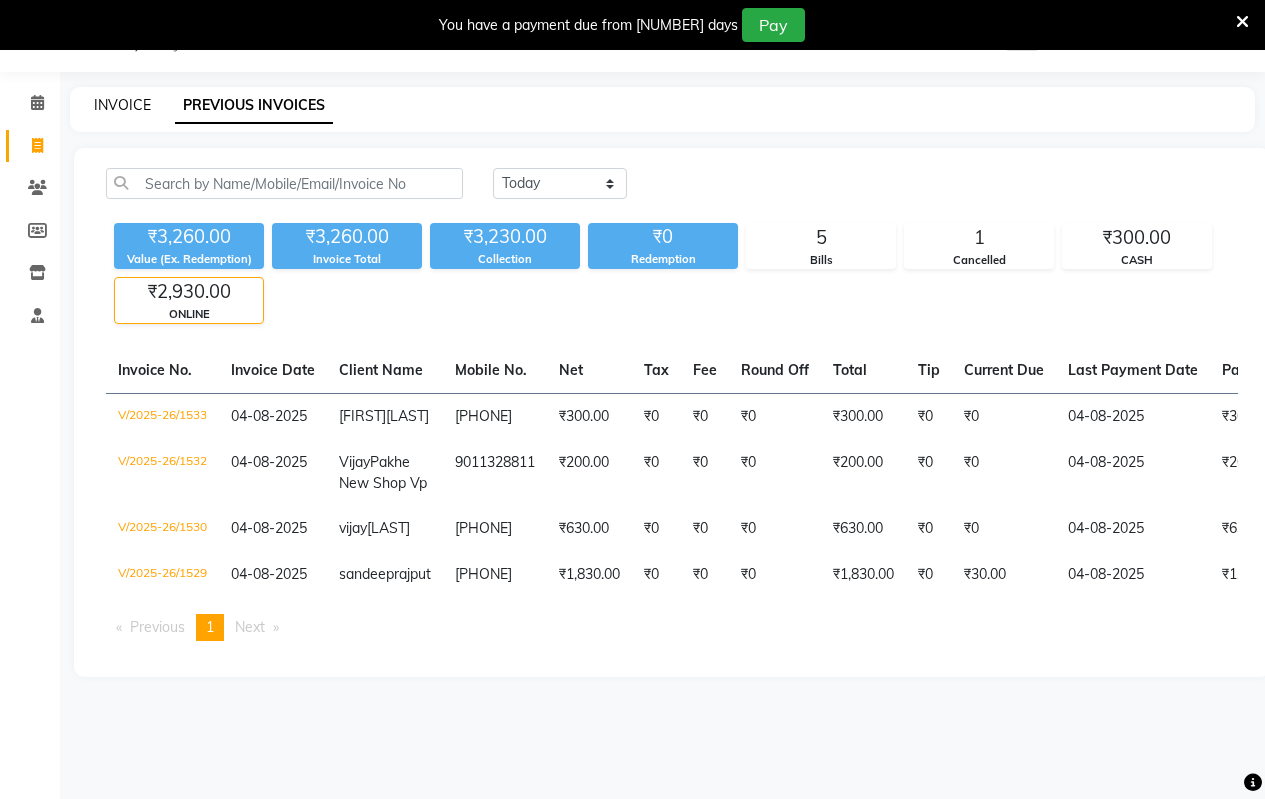 click on "INVOICE" 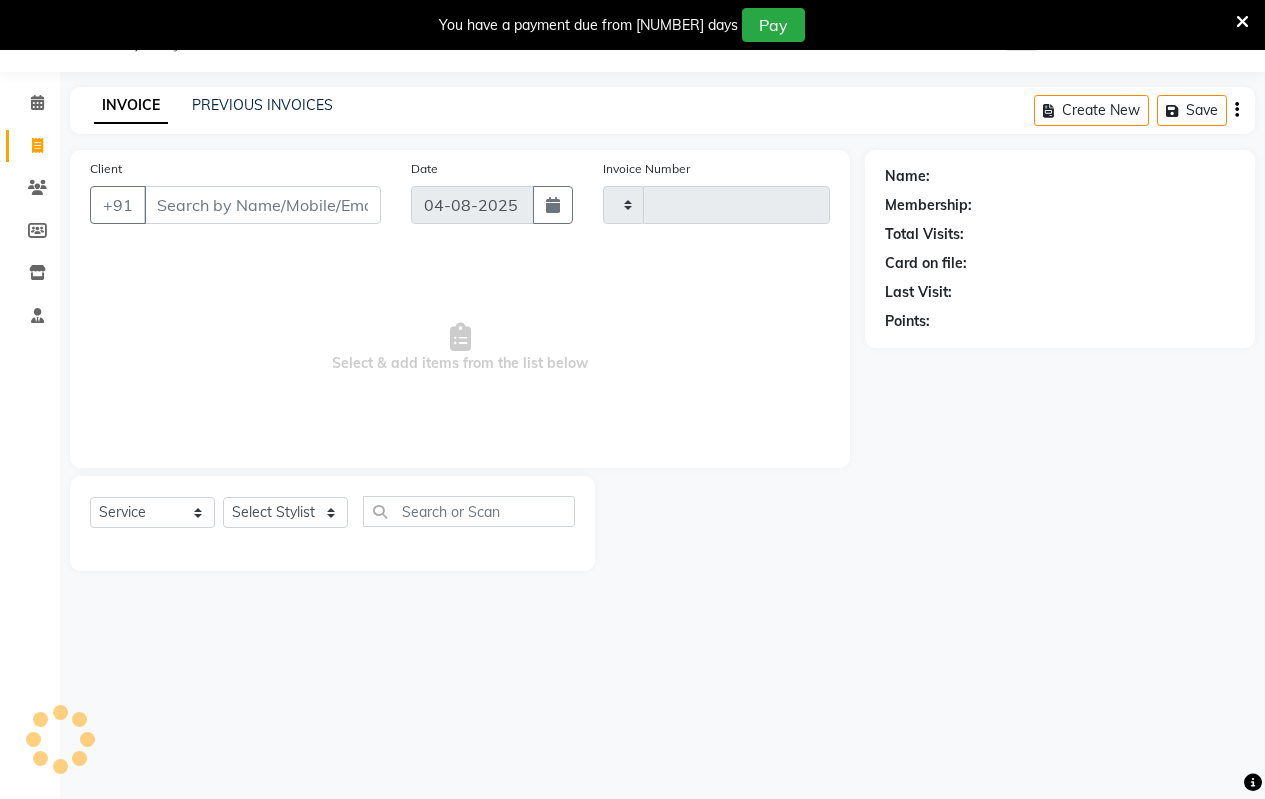click on "Client" at bounding box center (262, 205) 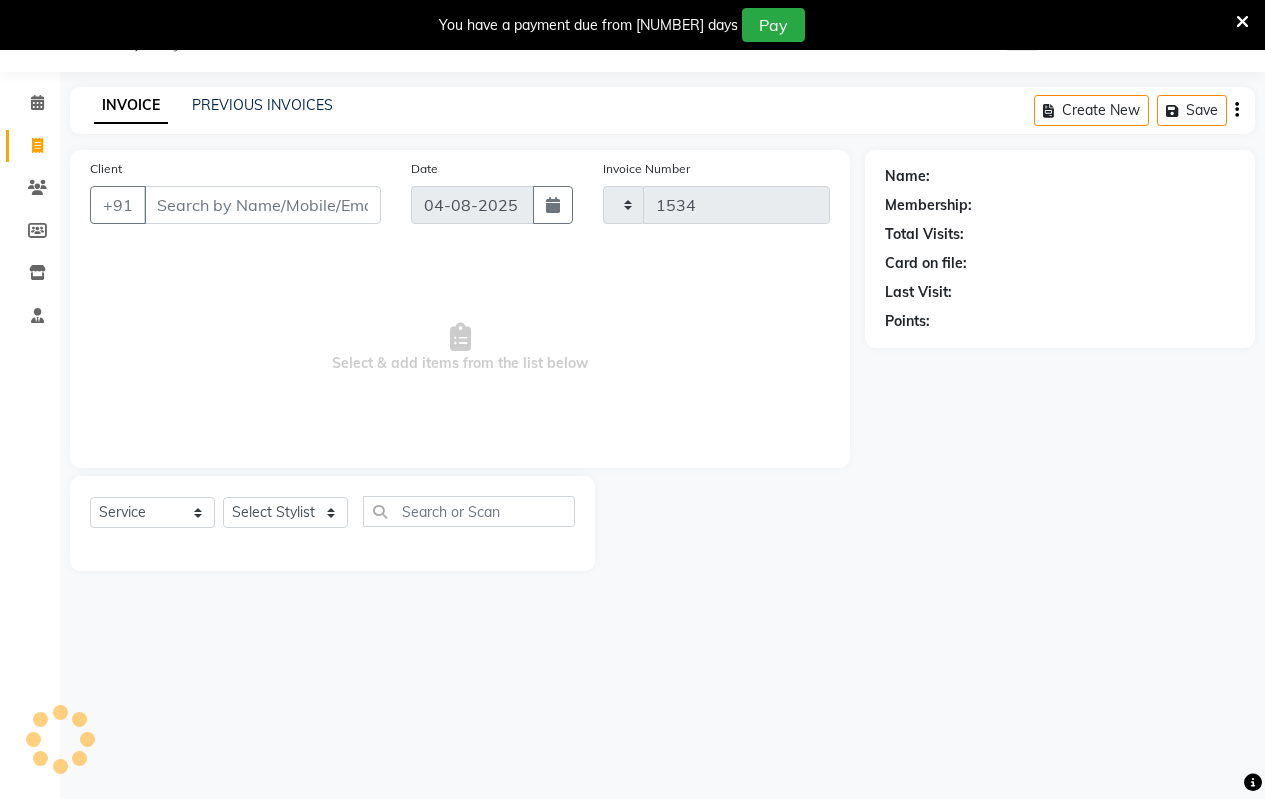 select on "4917" 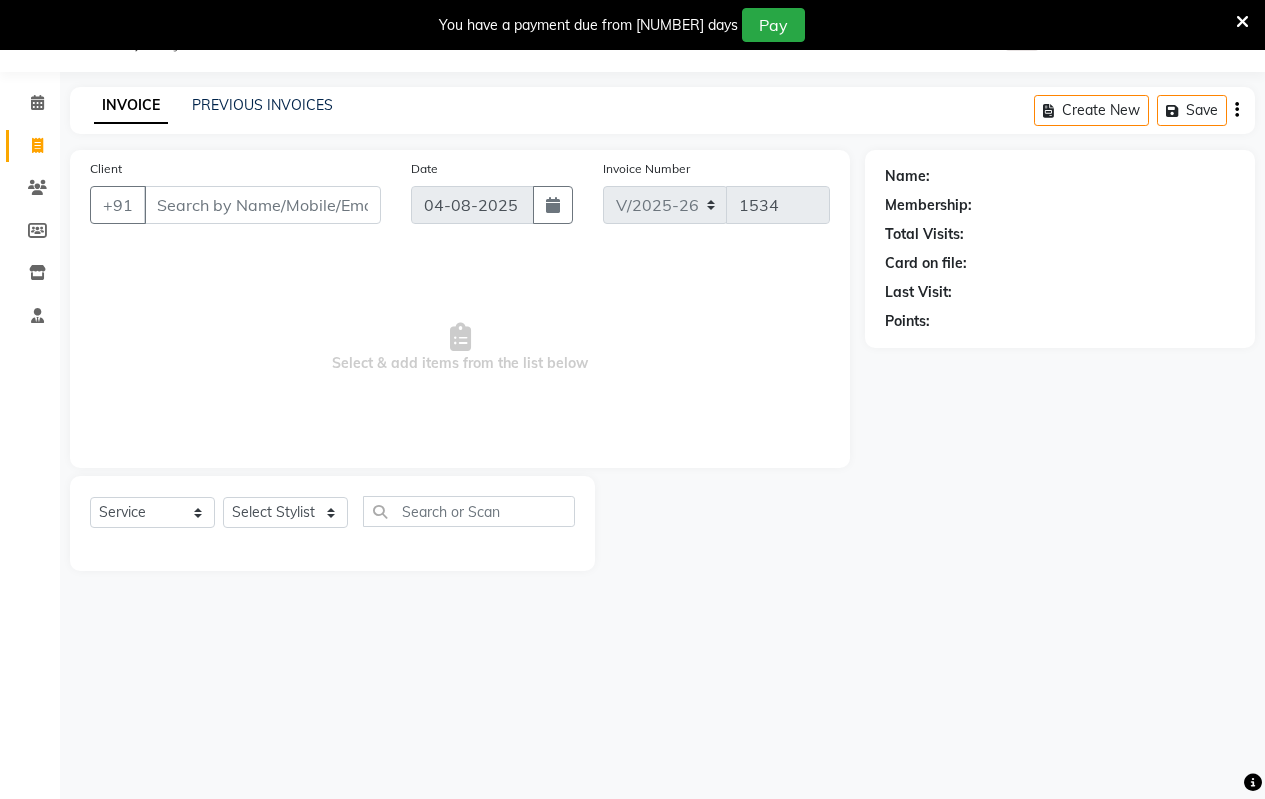 click on "Client" at bounding box center [262, 205] 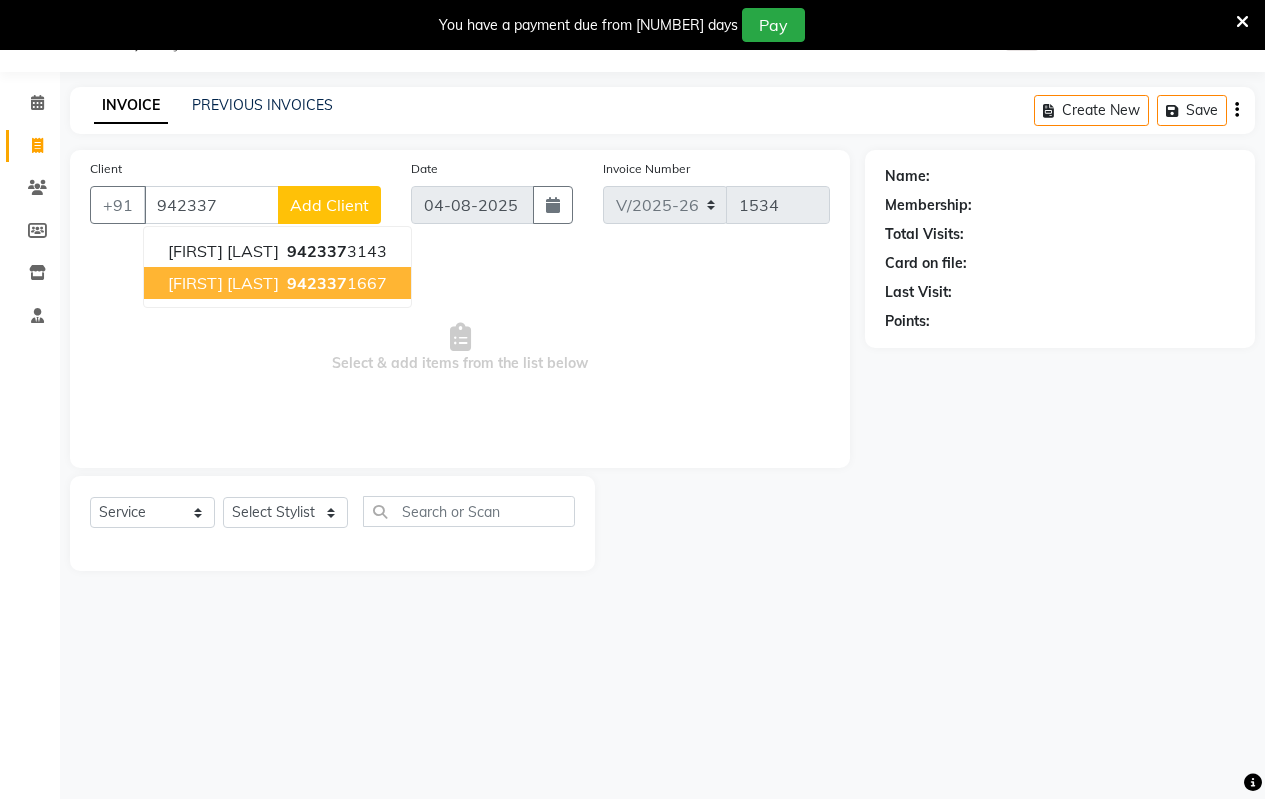 click on "942337" at bounding box center [317, 283] 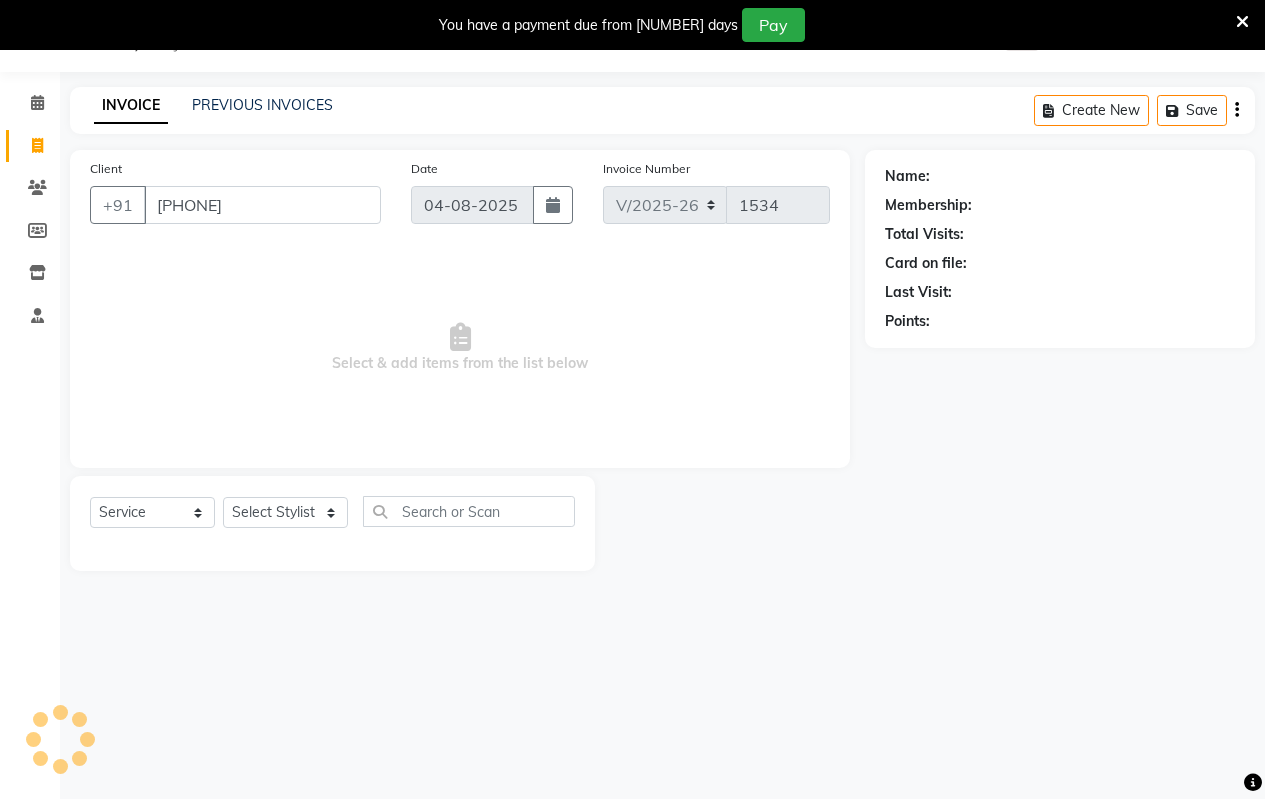 type on "[PHONE]" 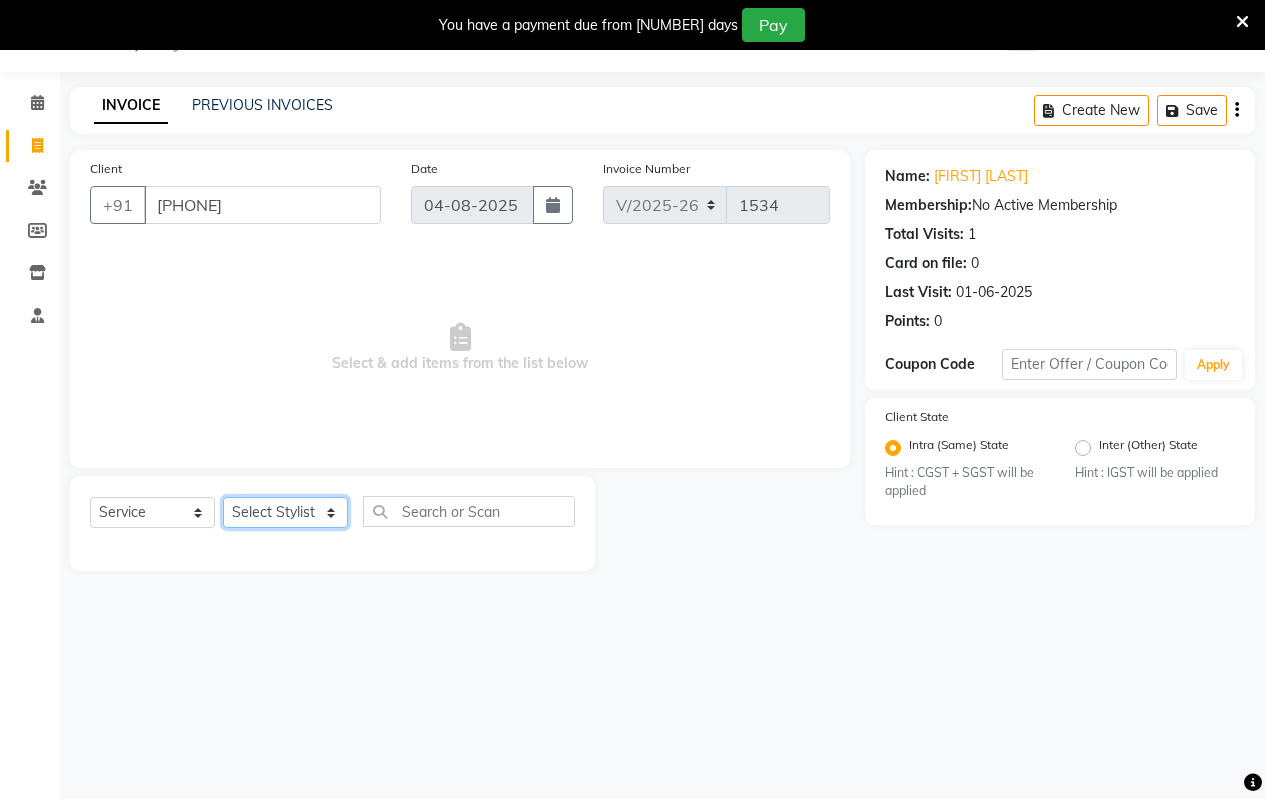 click on "Select Stylist Arati kamlesh b  karan  Krushna pramila jadhav priyanka bawaskar  rohit  rushi  Venesh" 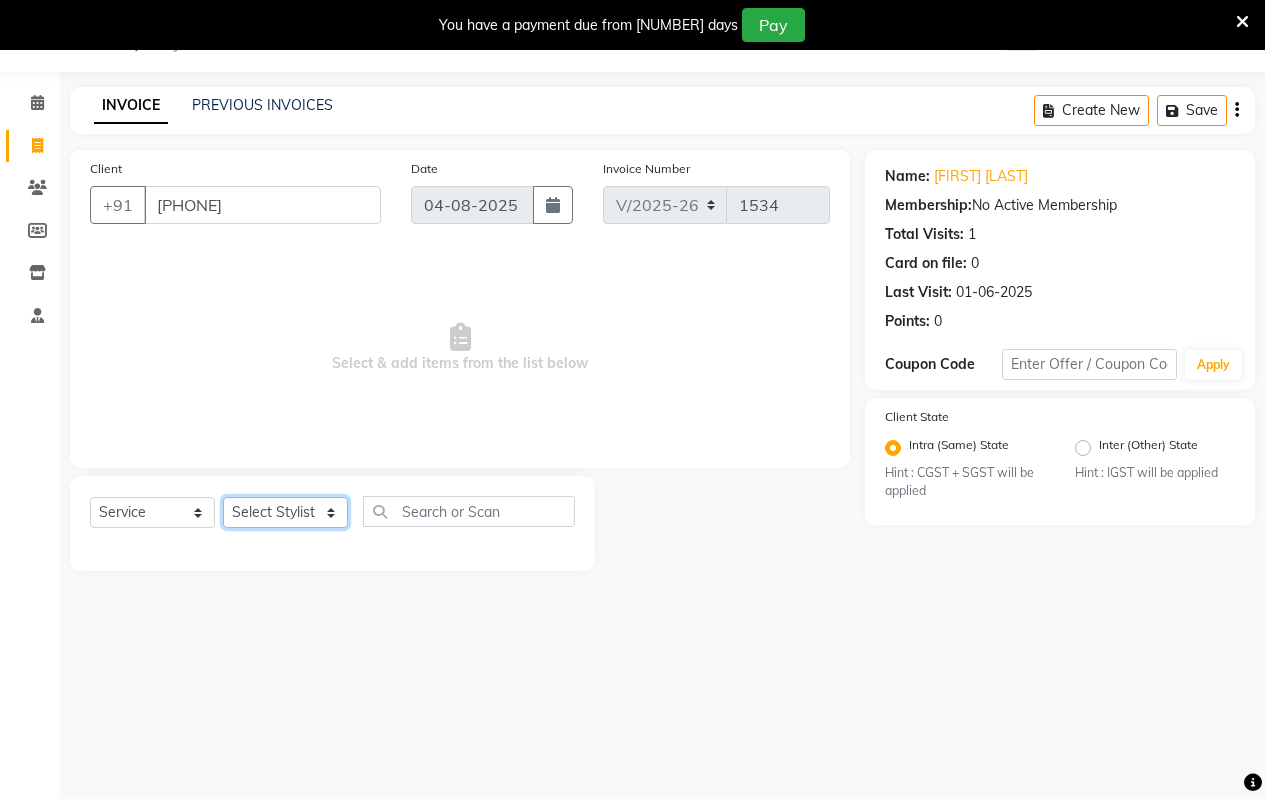 select on "71690" 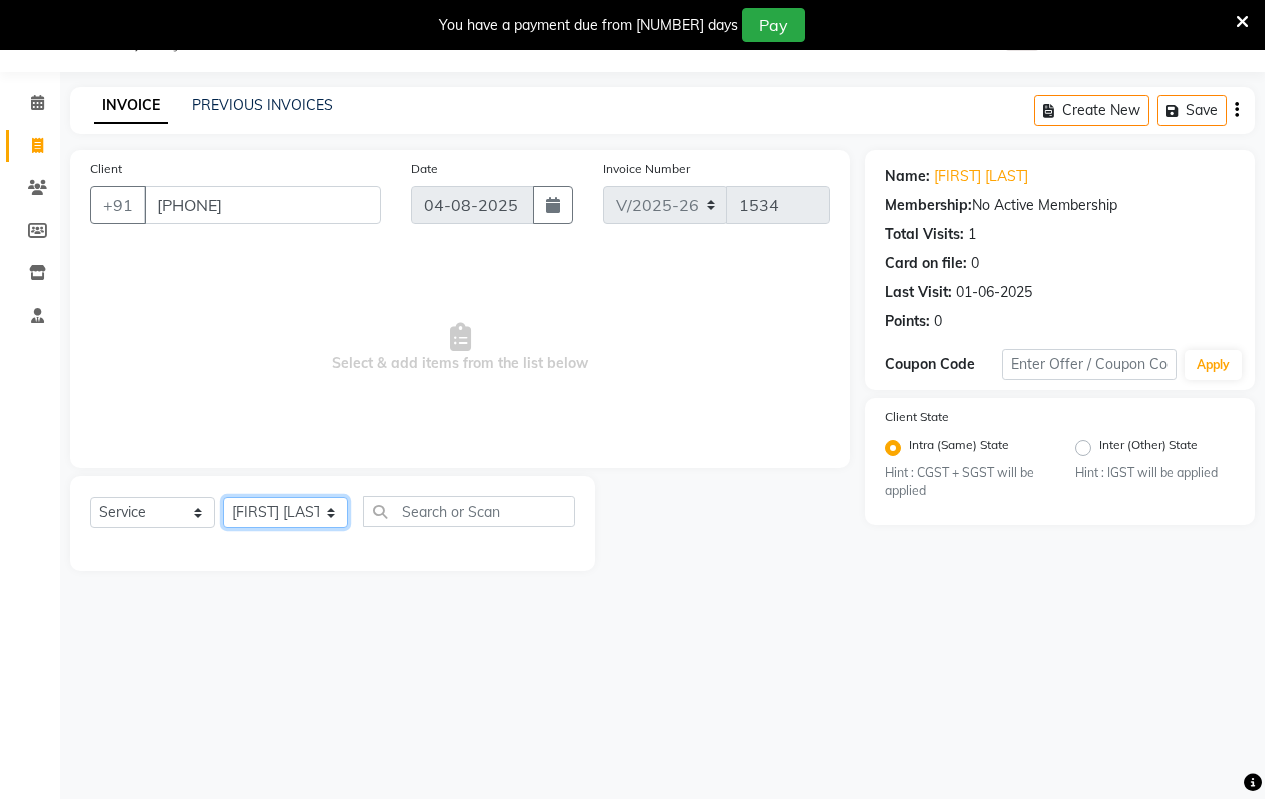 click on "Select Stylist Arati kamlesh b  karan  Krushna pramila jadhav priyanka bawaskar  rohit  rushi  Venesh" 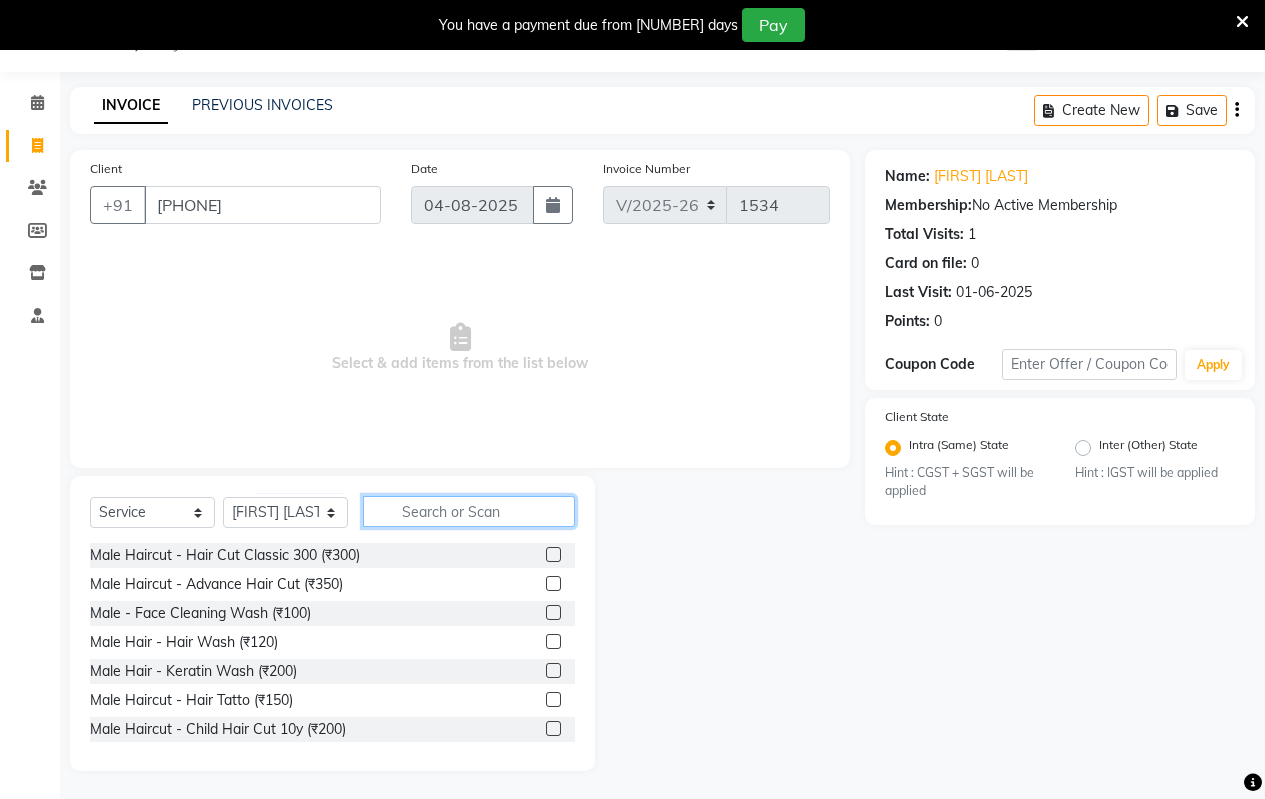 click 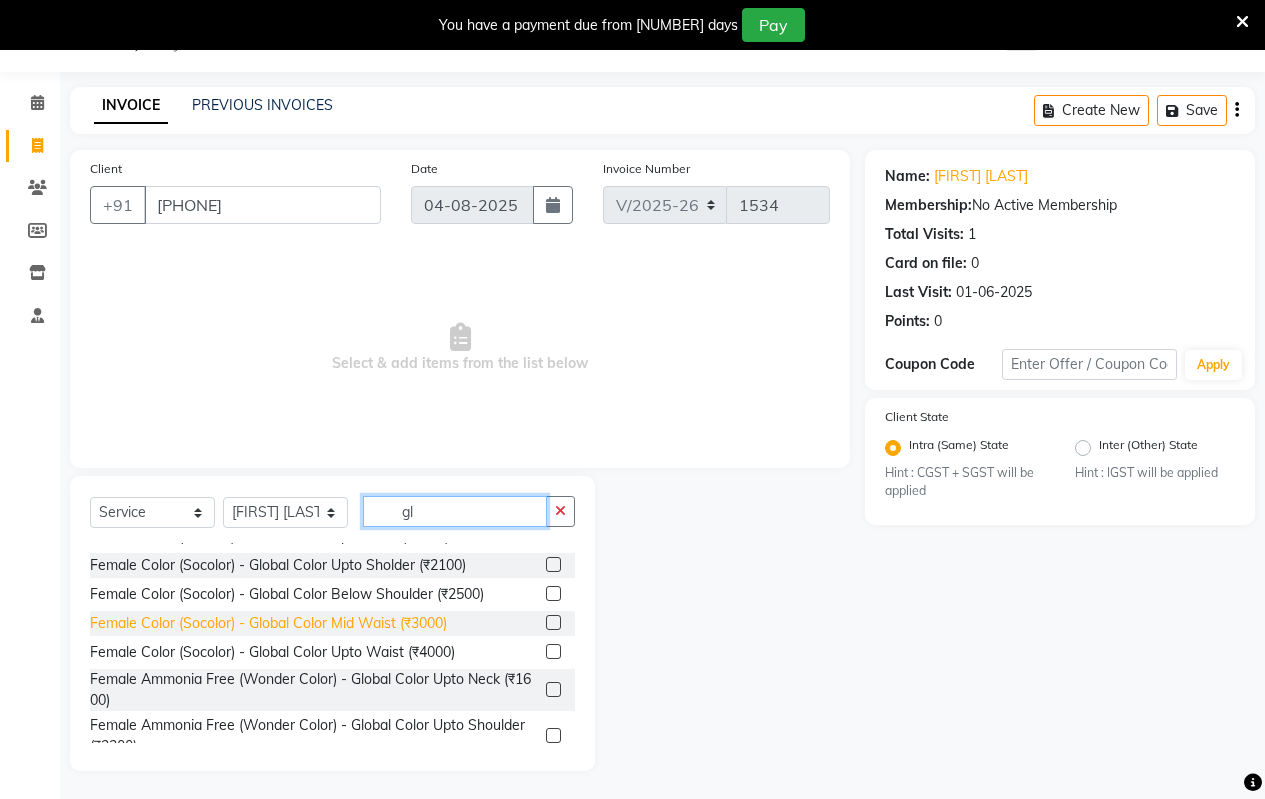 scroll, scrollTop: 349, scrollLeft: 0, axis: vertical 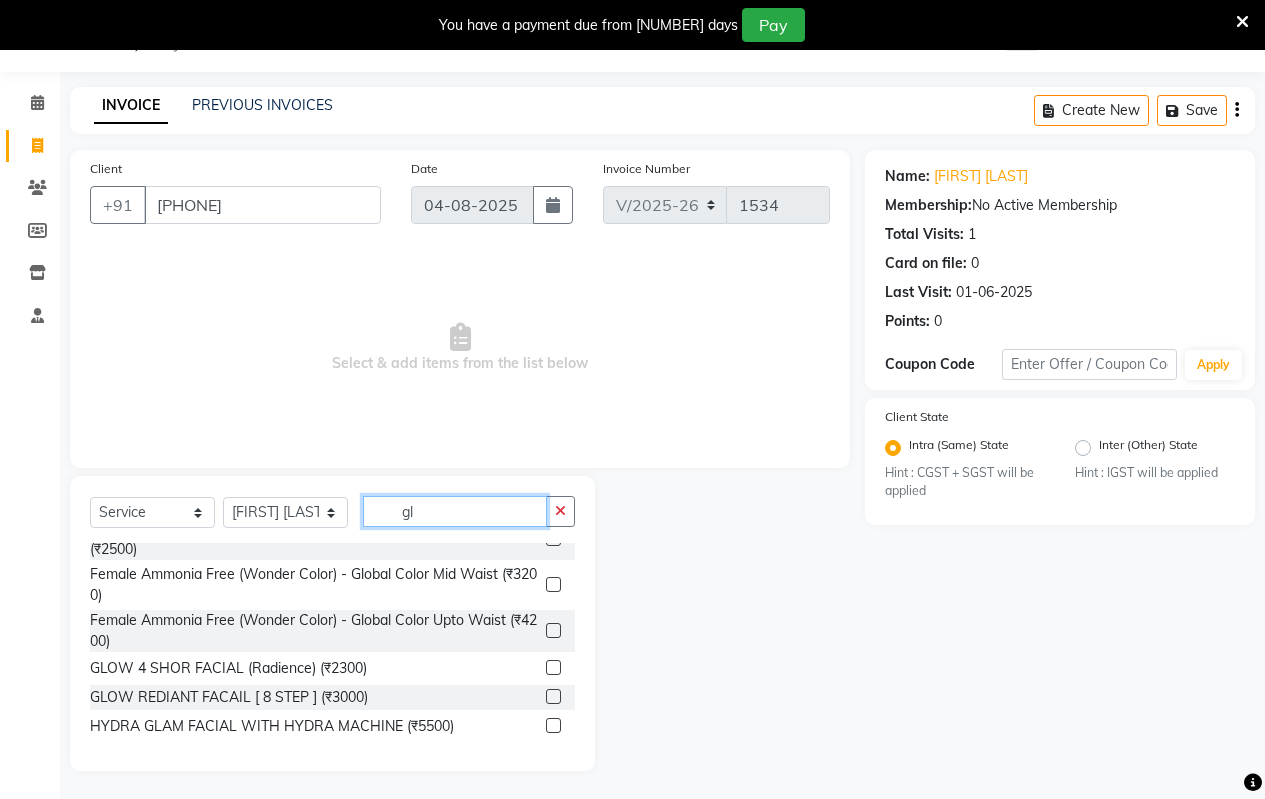 type on "gl" 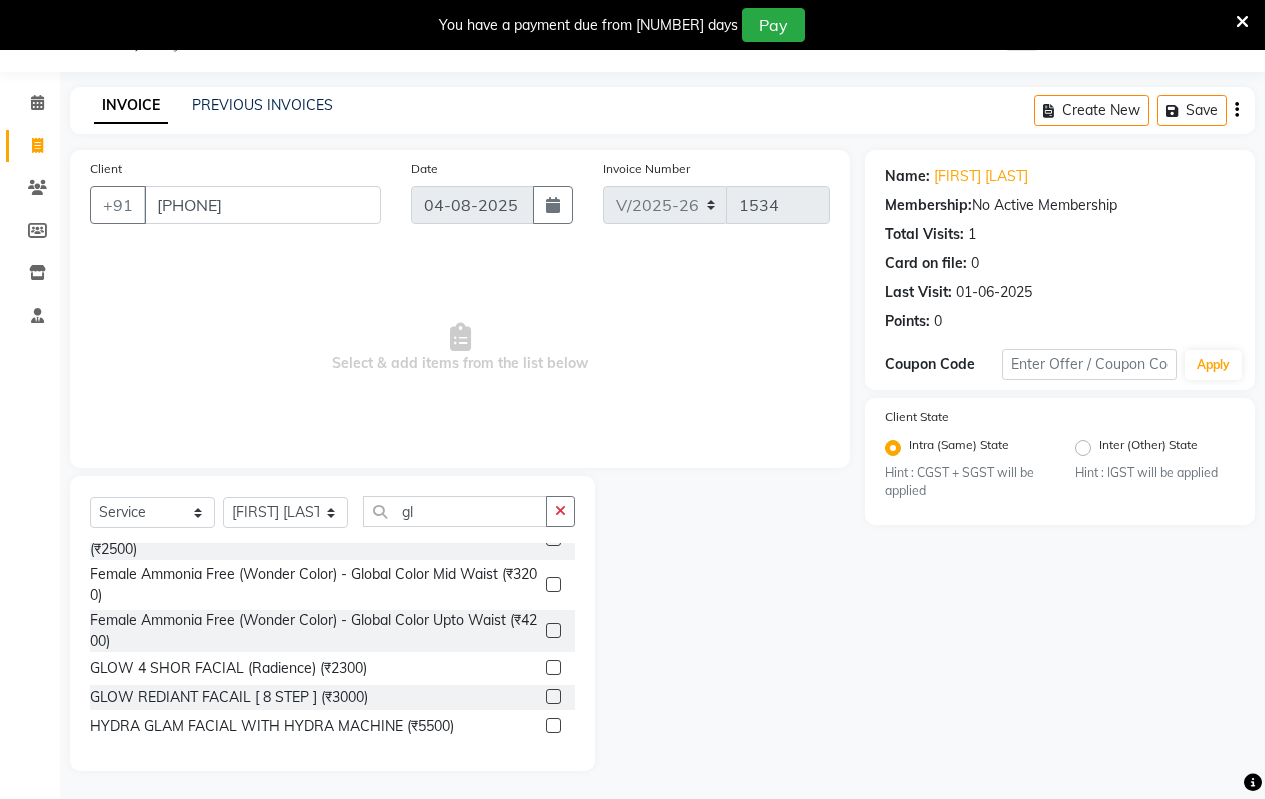click 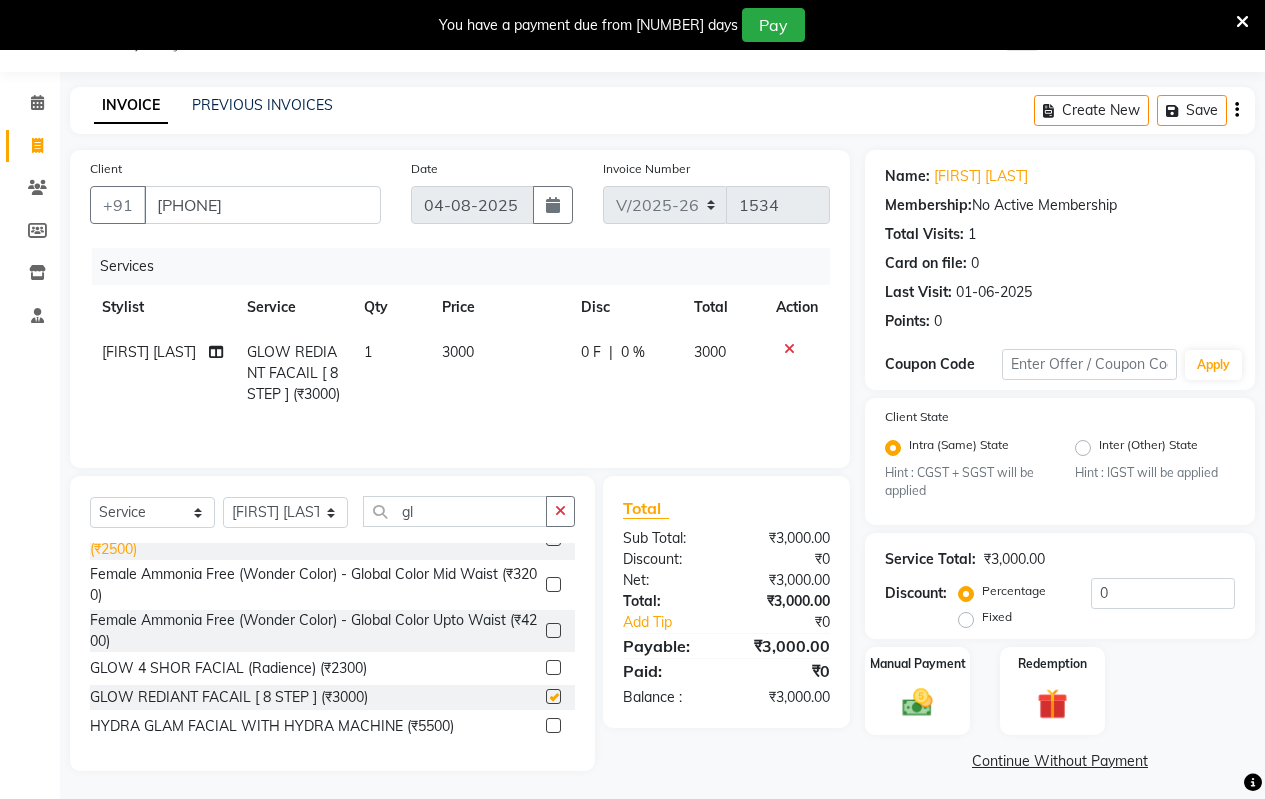 checkbox on "false" 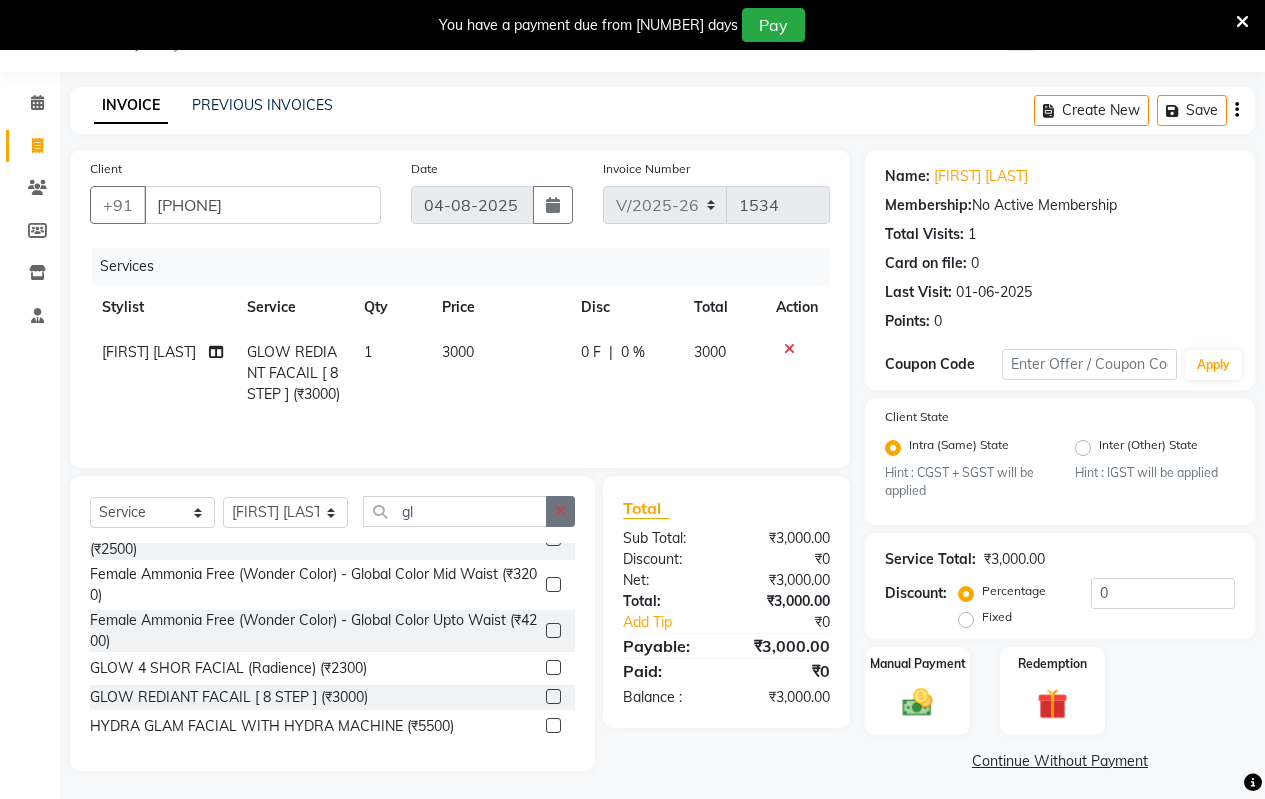 click 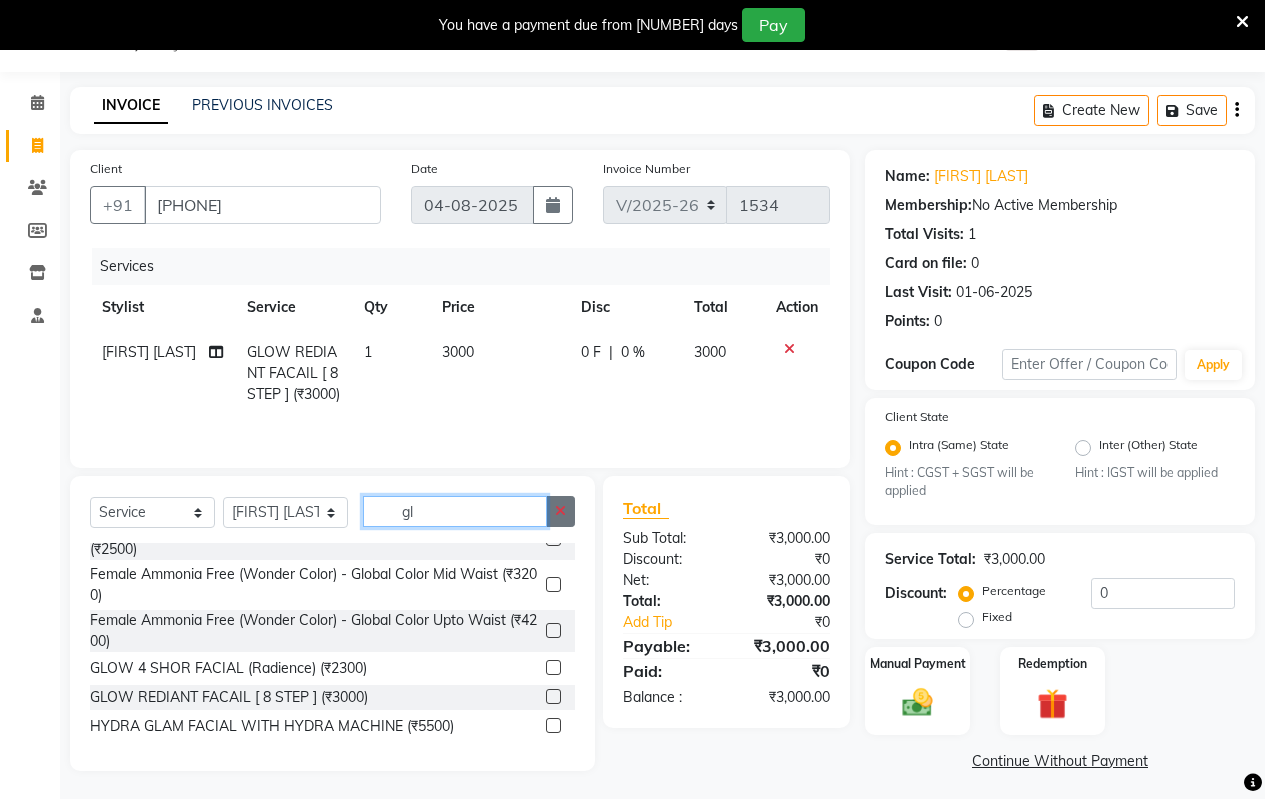 type 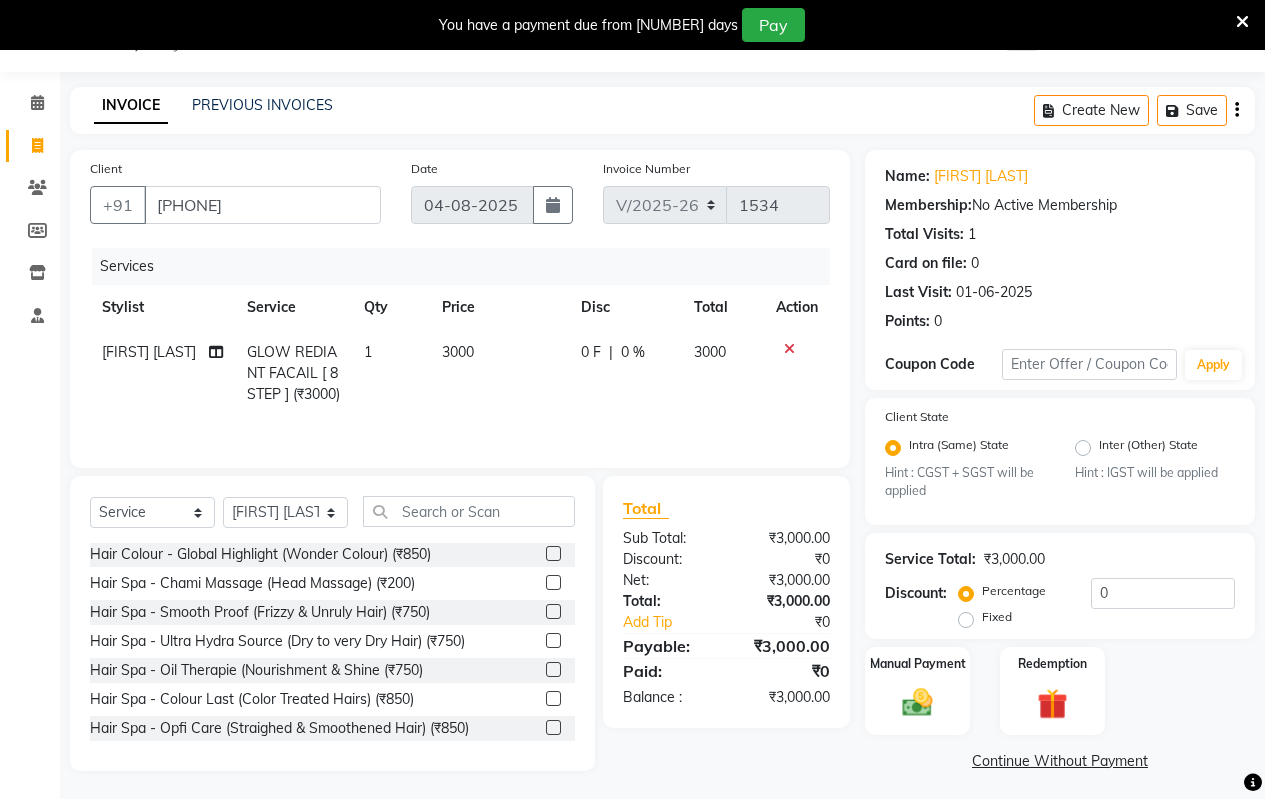 click on "3000" 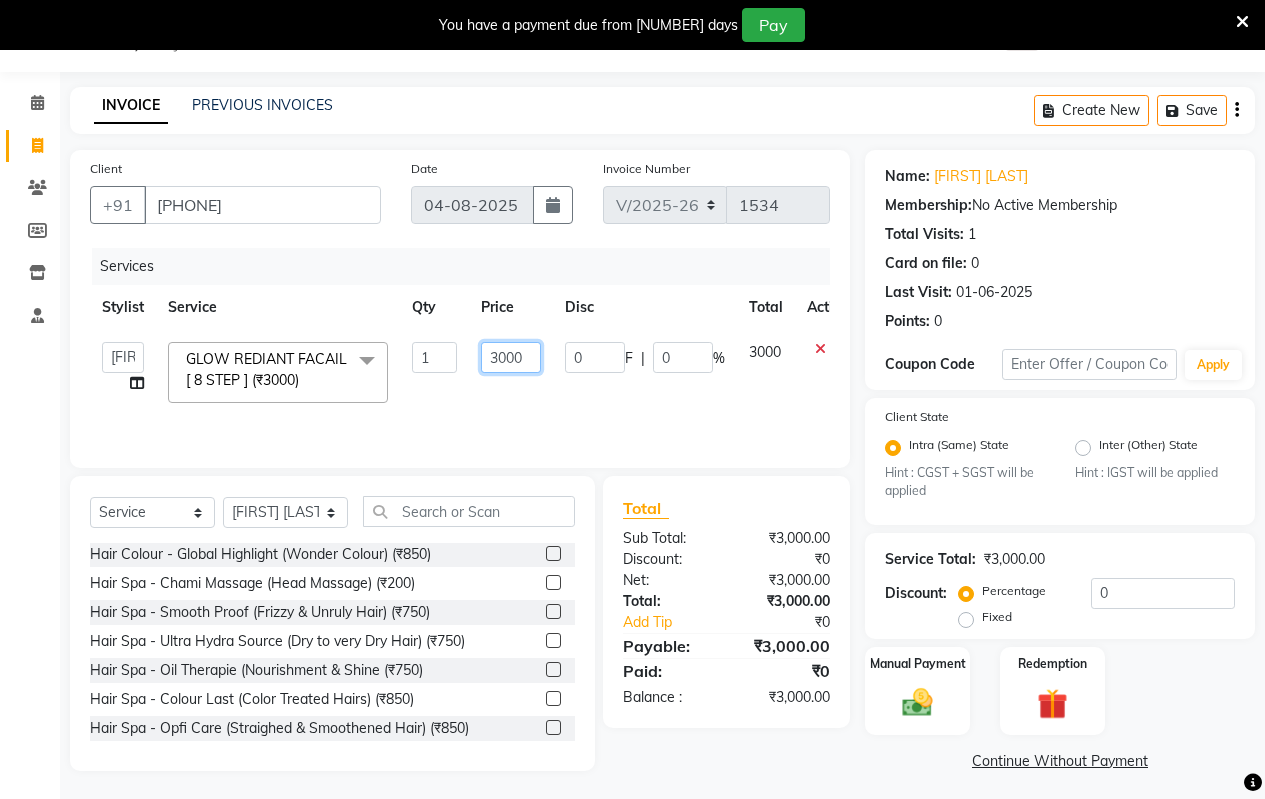 click on "3000" 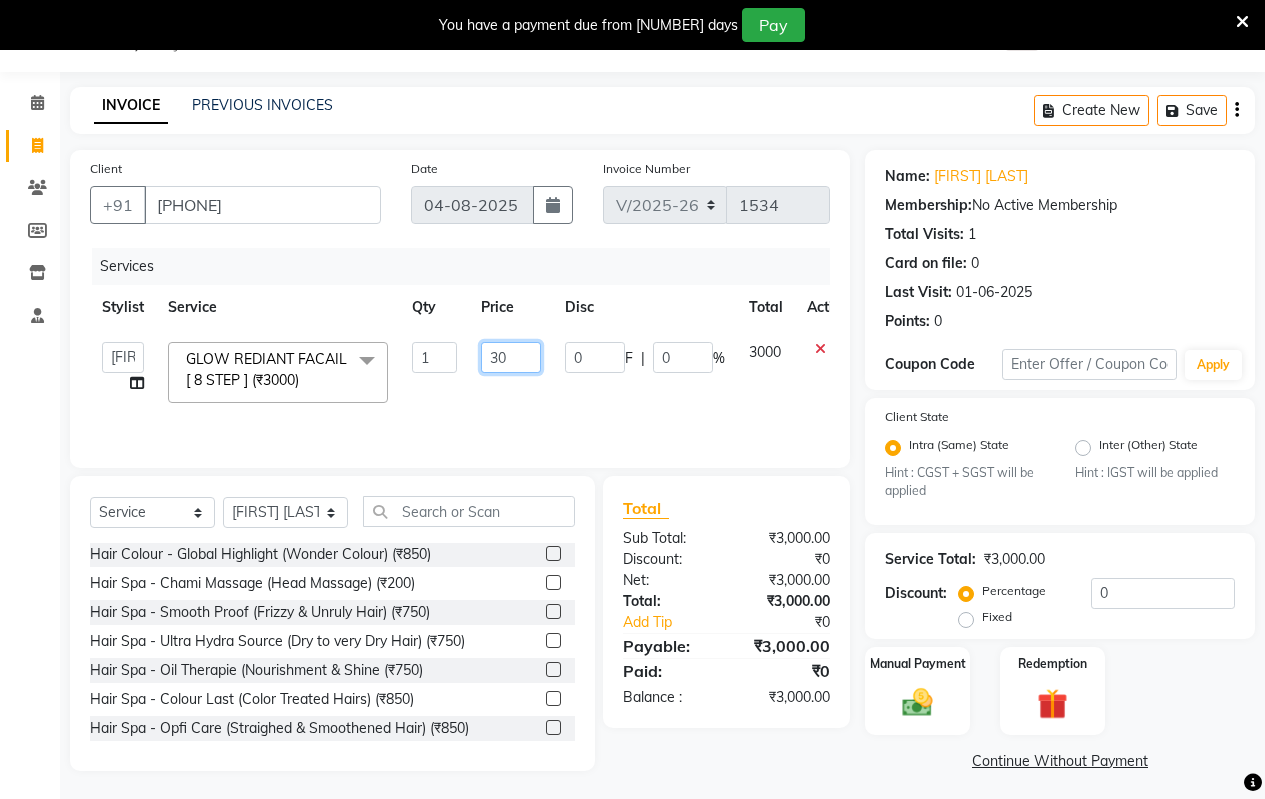type on "3" 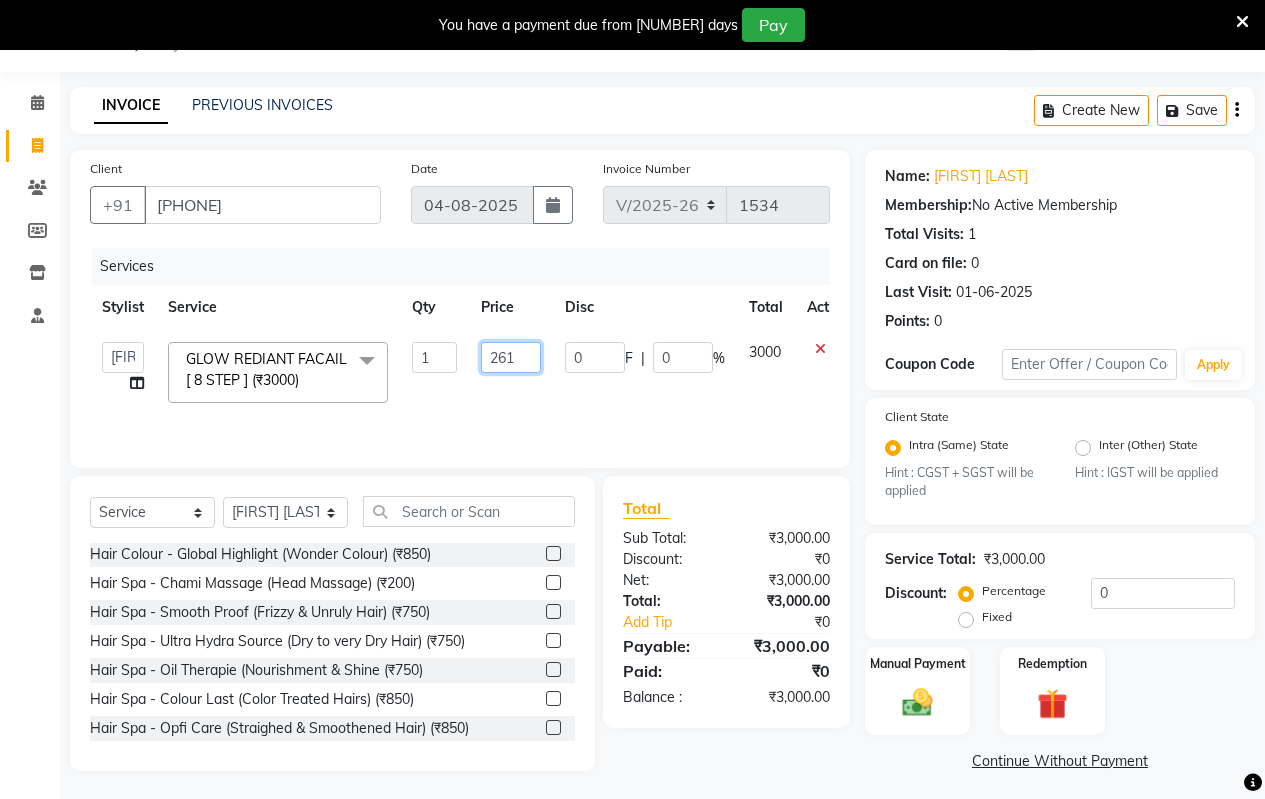 type on "2610" 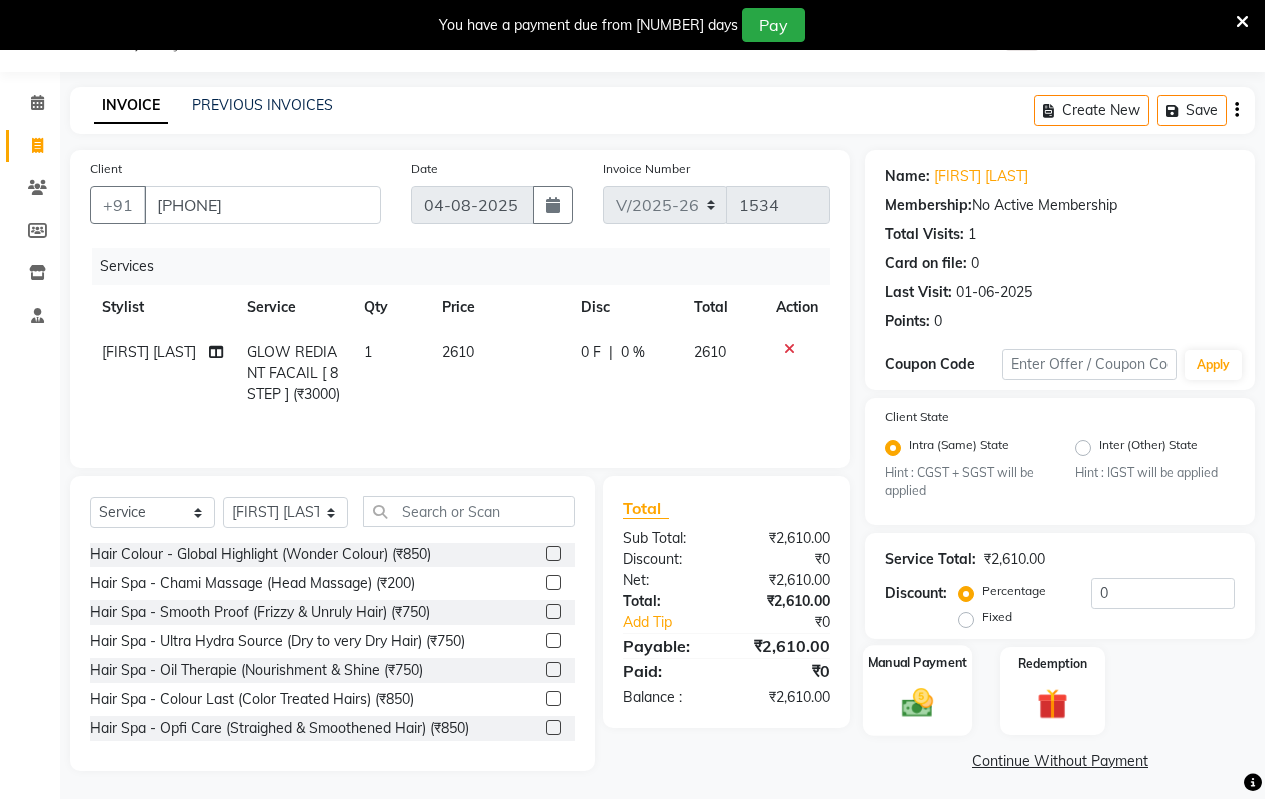 click 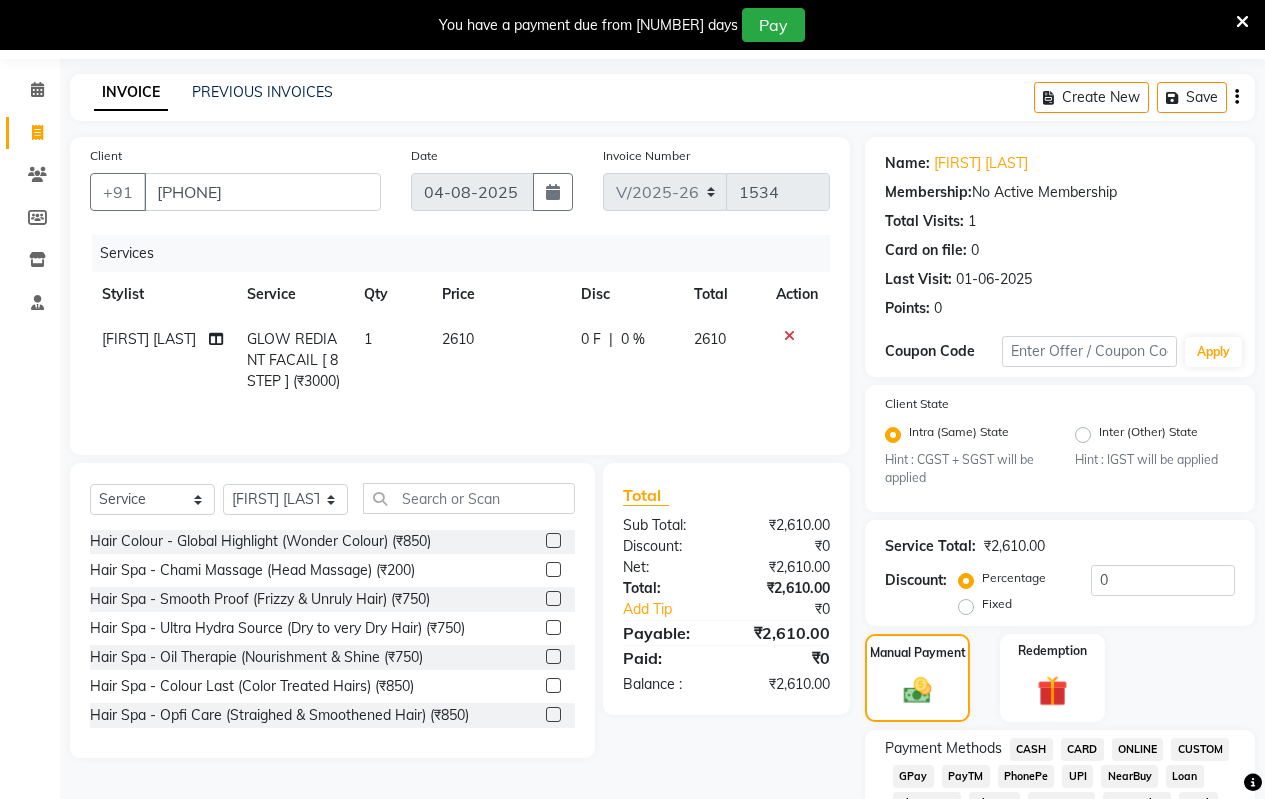 scroll, scrollTop: 350, scrollLeft: 0, axis: vertical 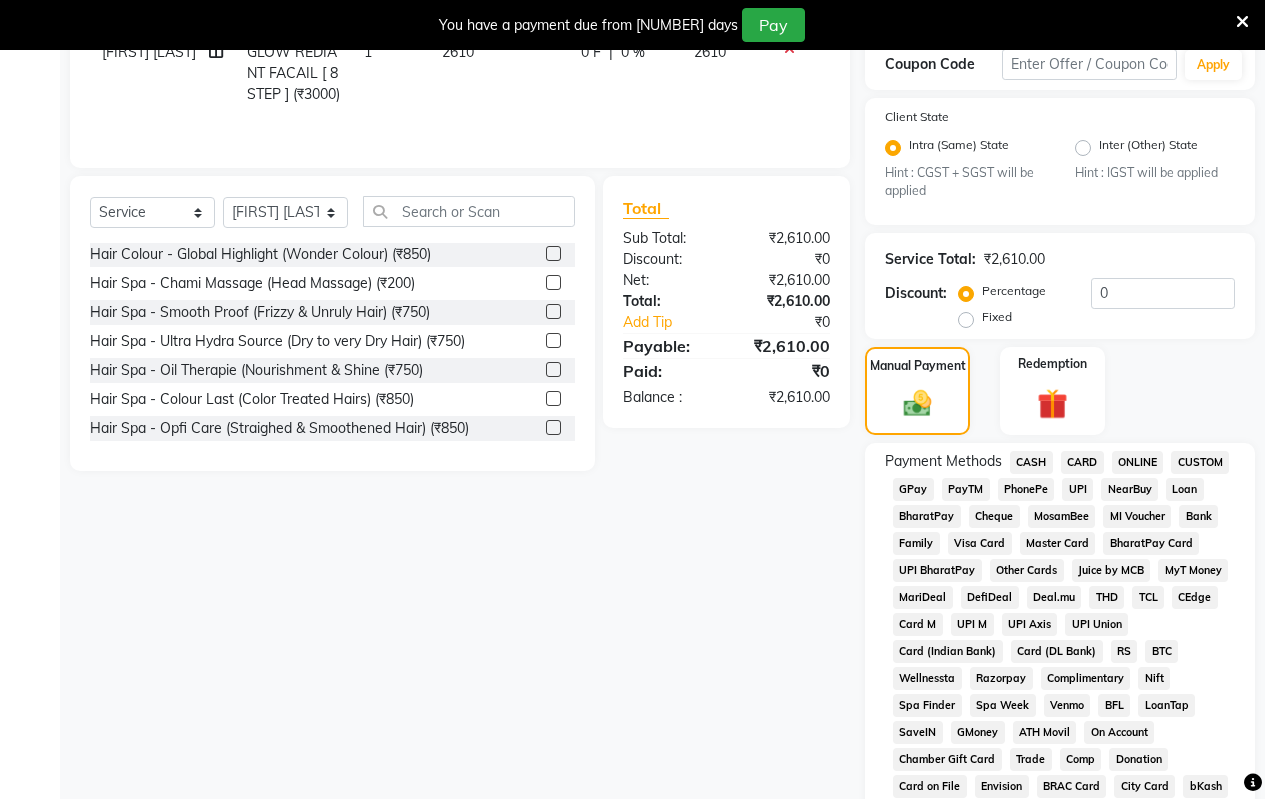 click on "ONLINE" 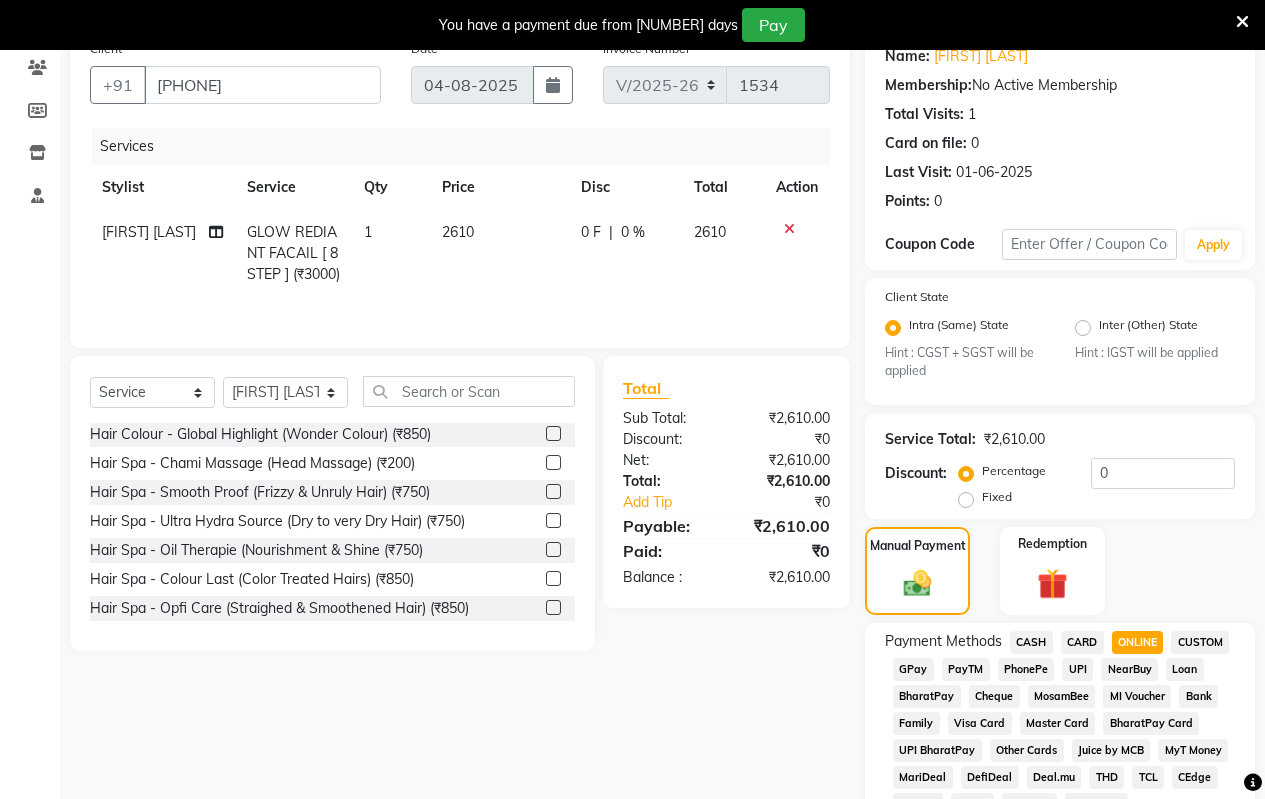 scroll, scrollTop: 200, scrollLeft: 0, axis: vertical 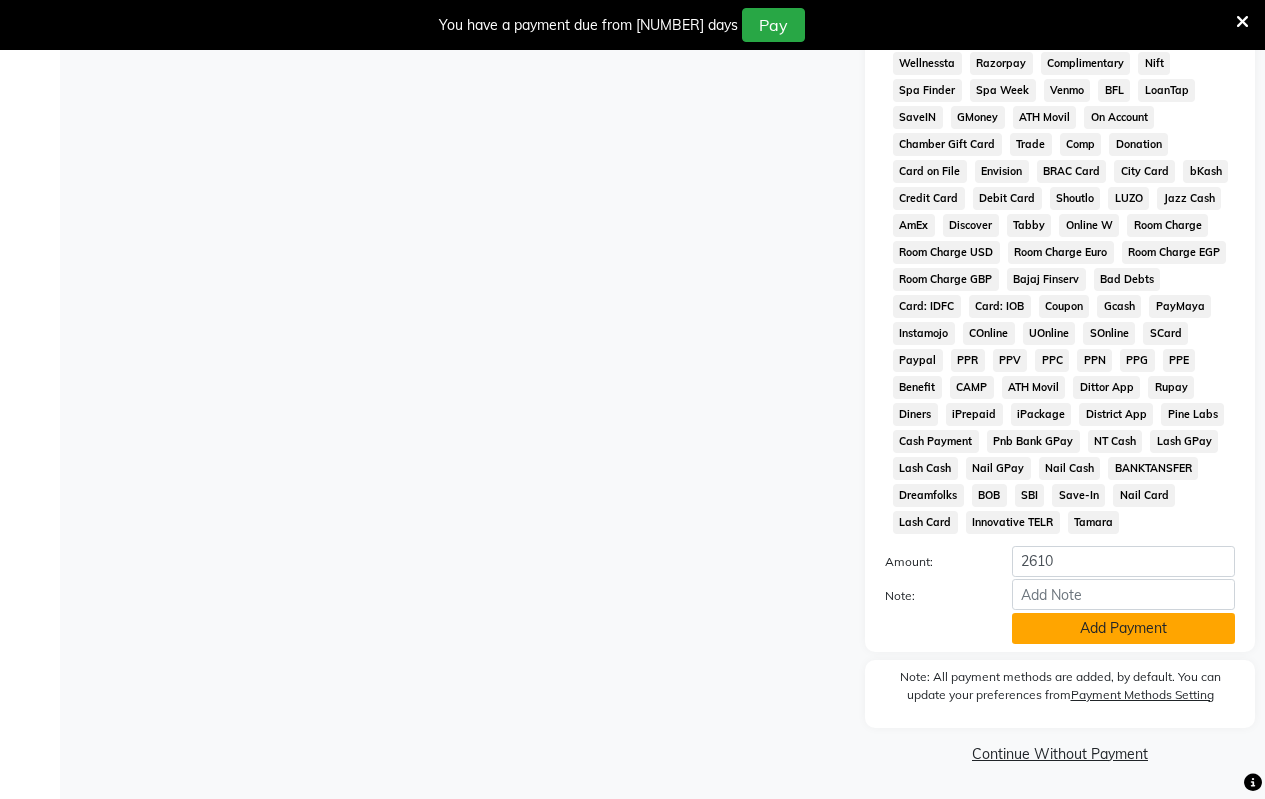 click on "Add Payment" 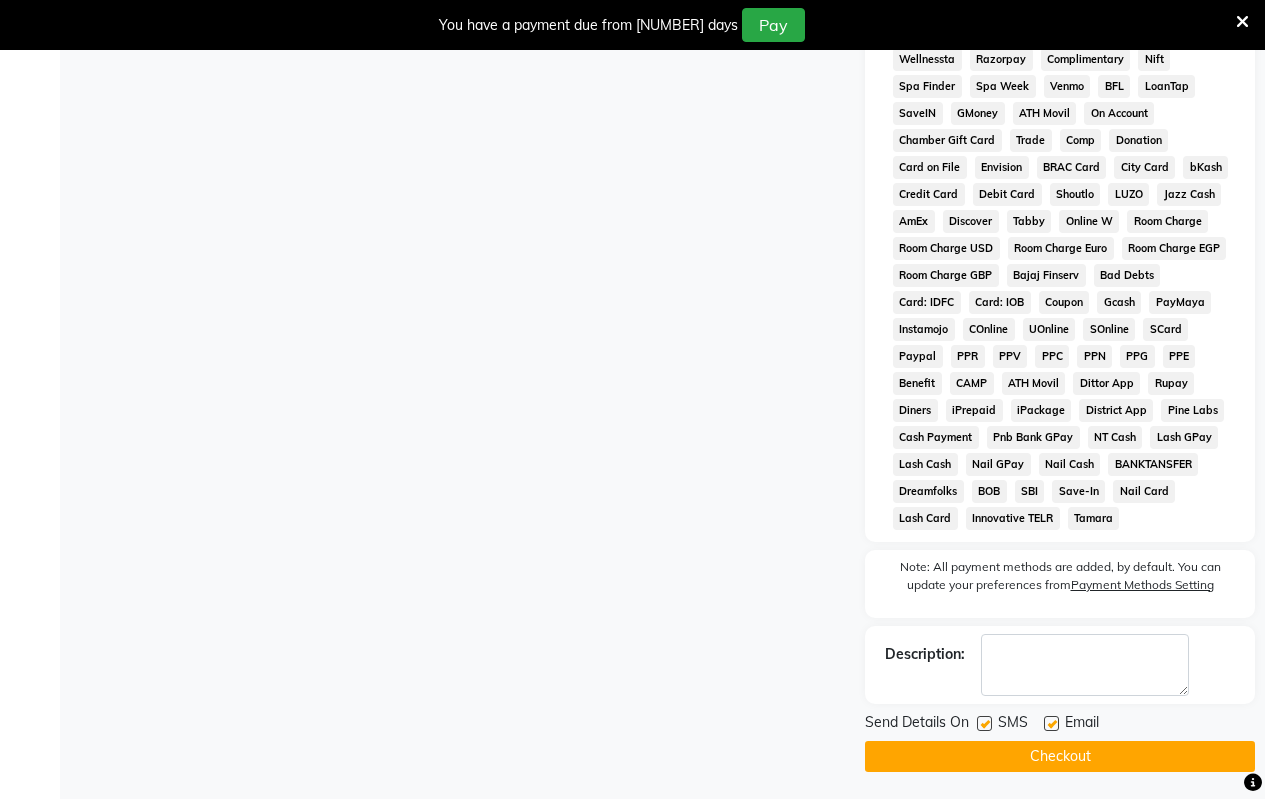 scroll, scrollTop: 972, scrollLeft: 0, axis: vertical 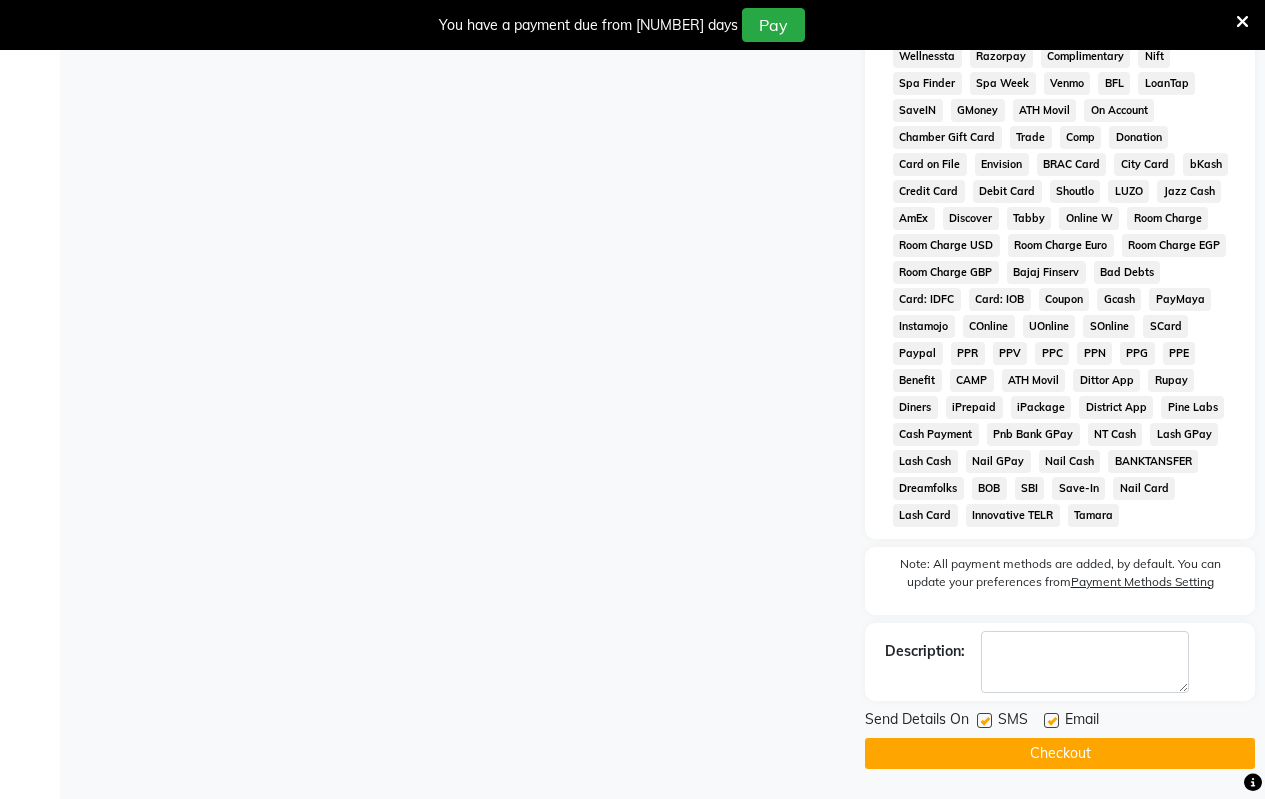 click on "Checkout" 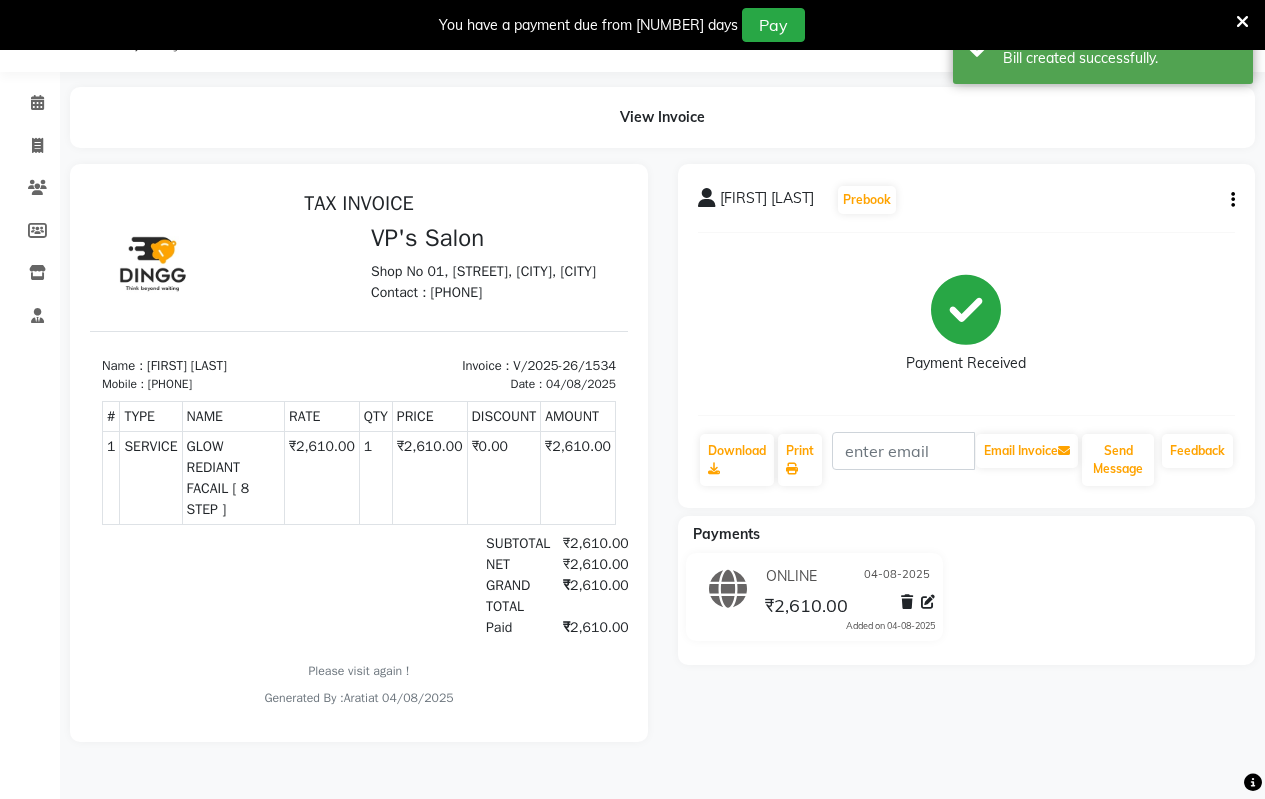 scroll, scrollTop: 0, scrollLeft: 0, axis: both 